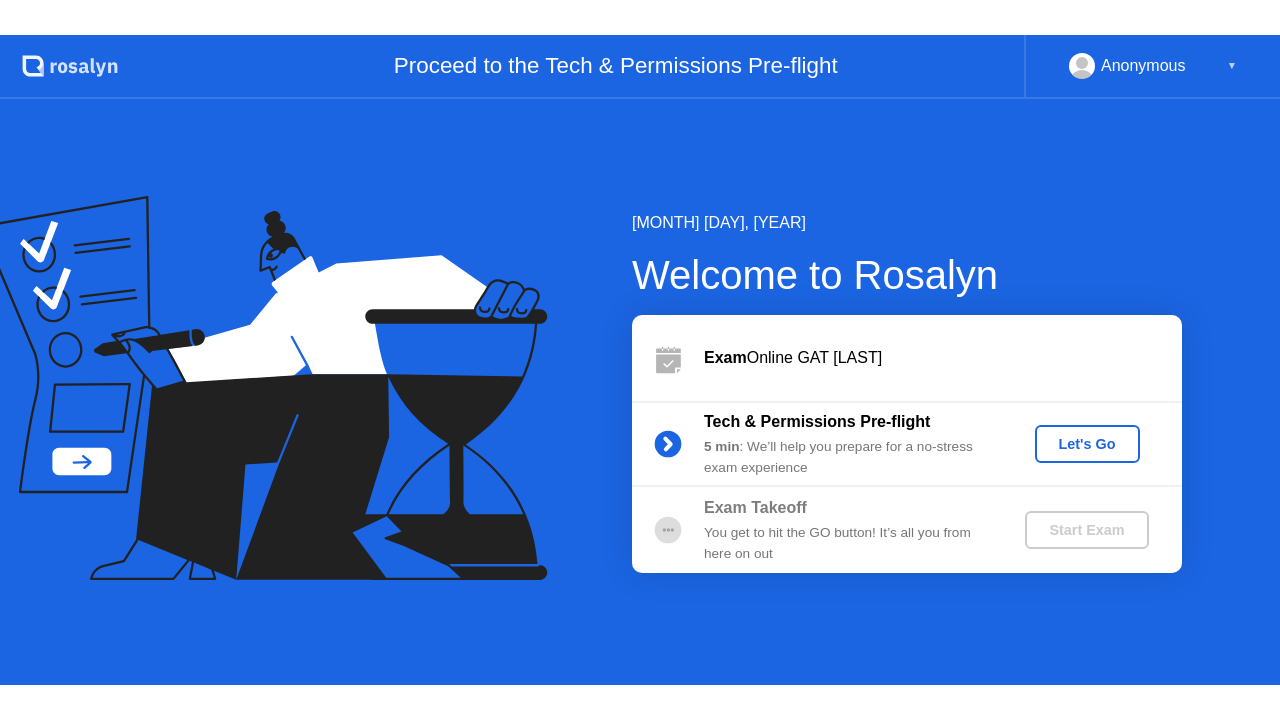 scroll, scrollTop: 0, scrollLeft: 0, axis: both 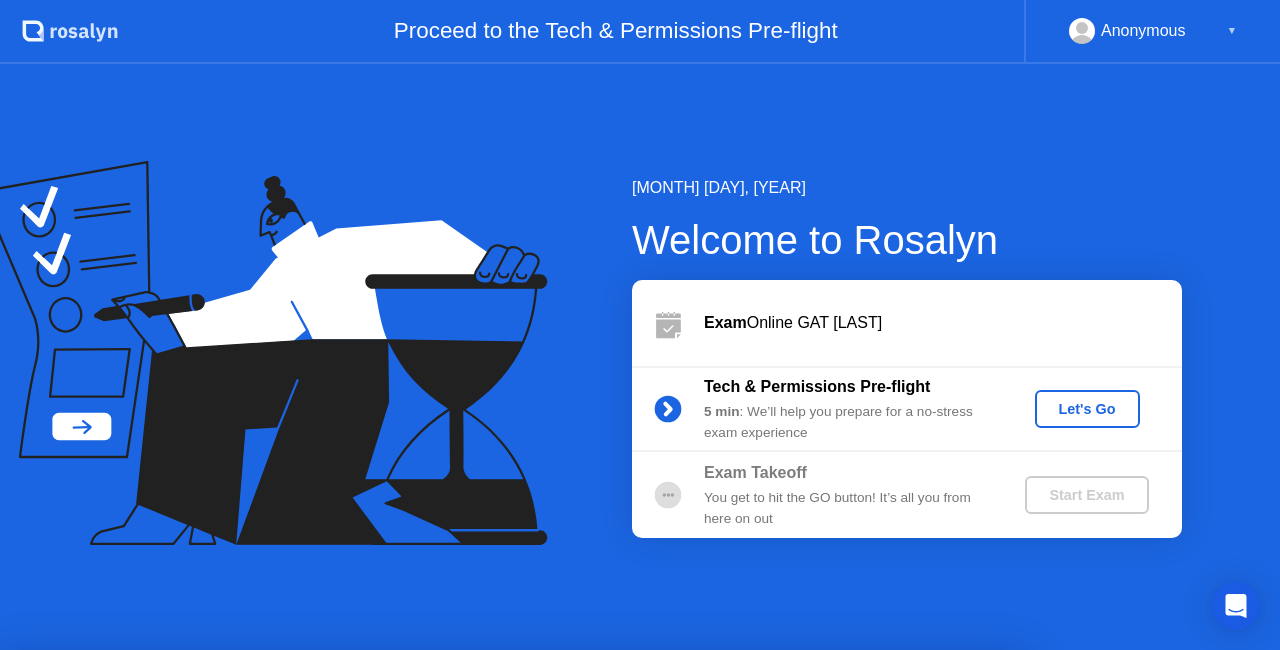 click on "No" at bounding box center (560, 763) 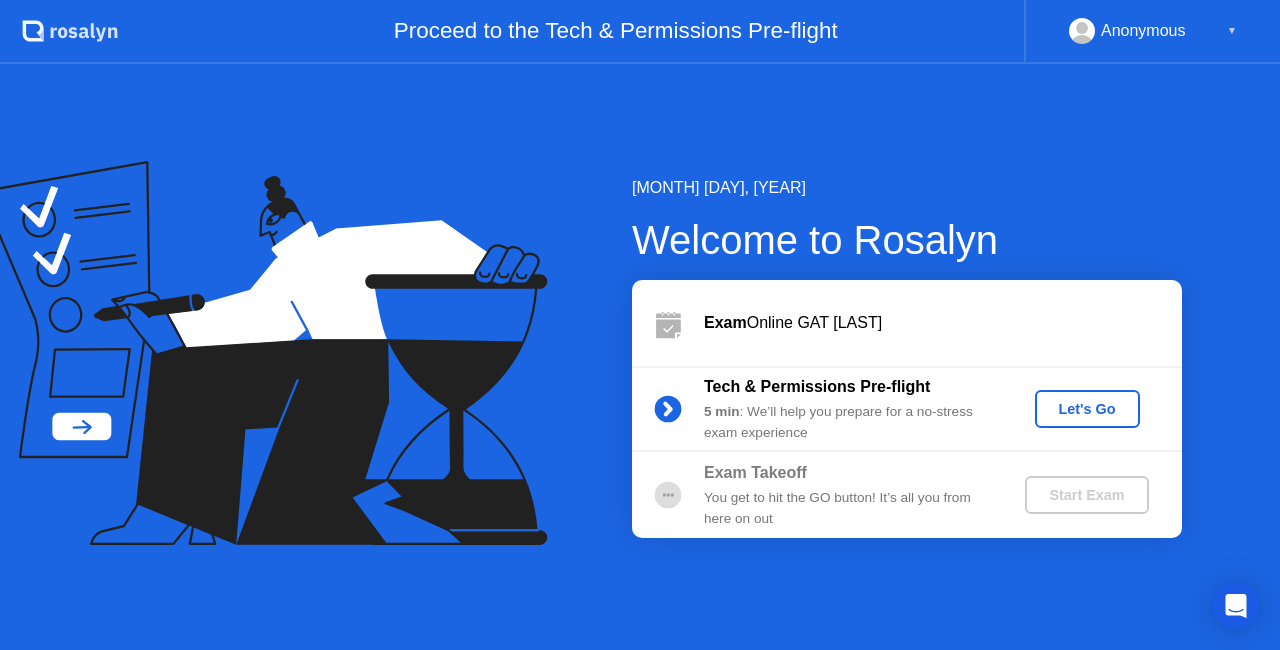 click on "Let's Go" 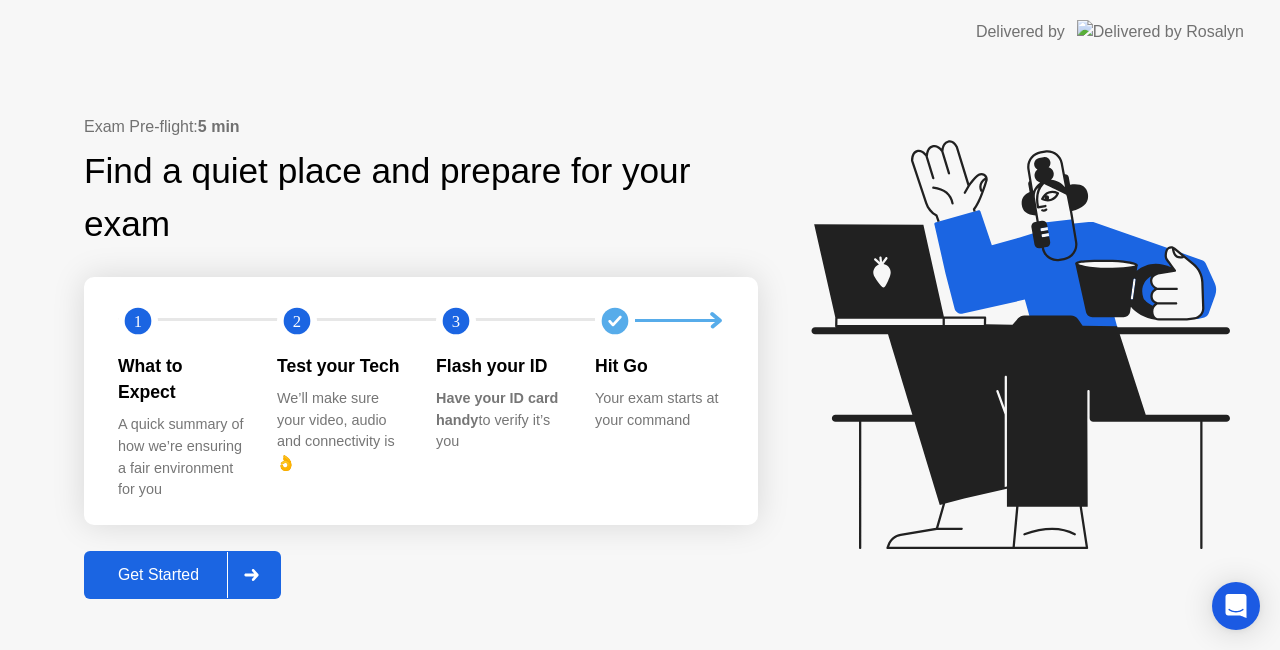 click 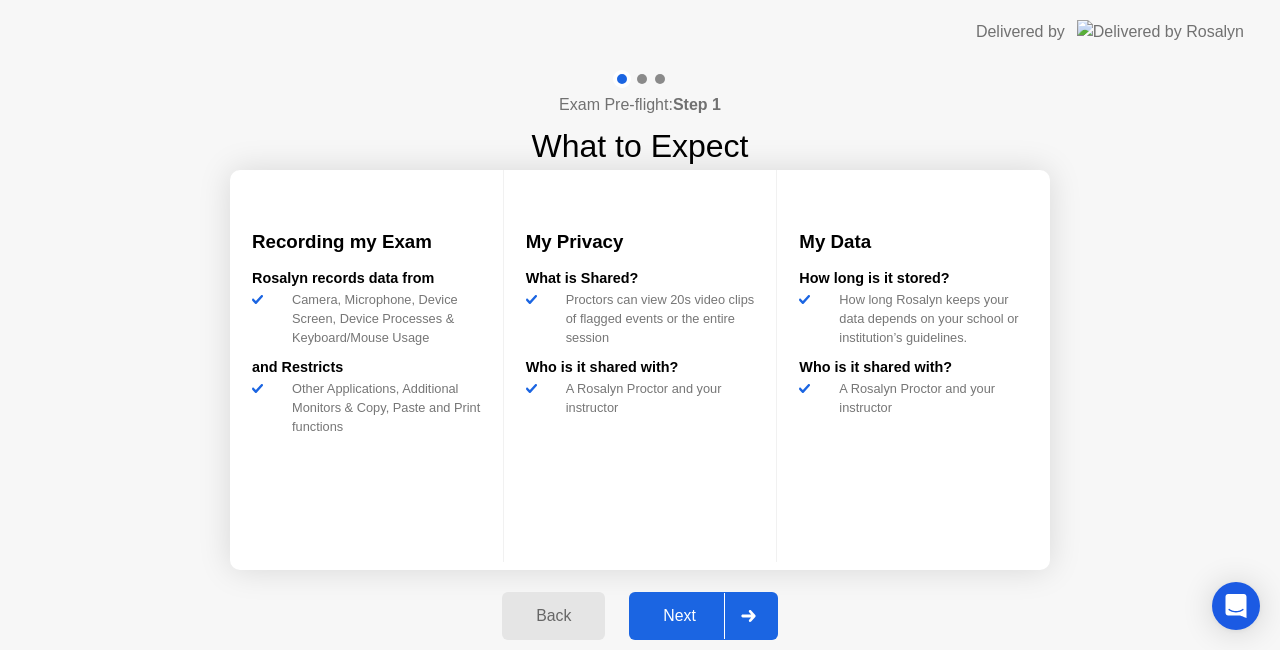 click on "Next" 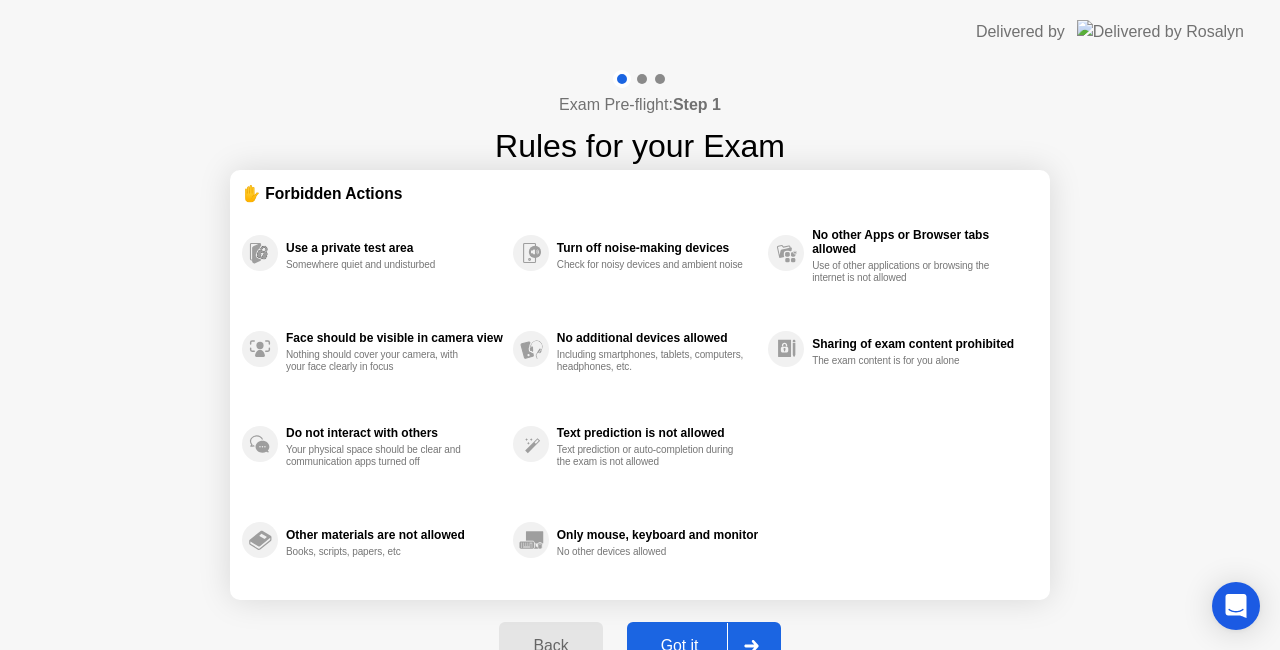 click on "Back" 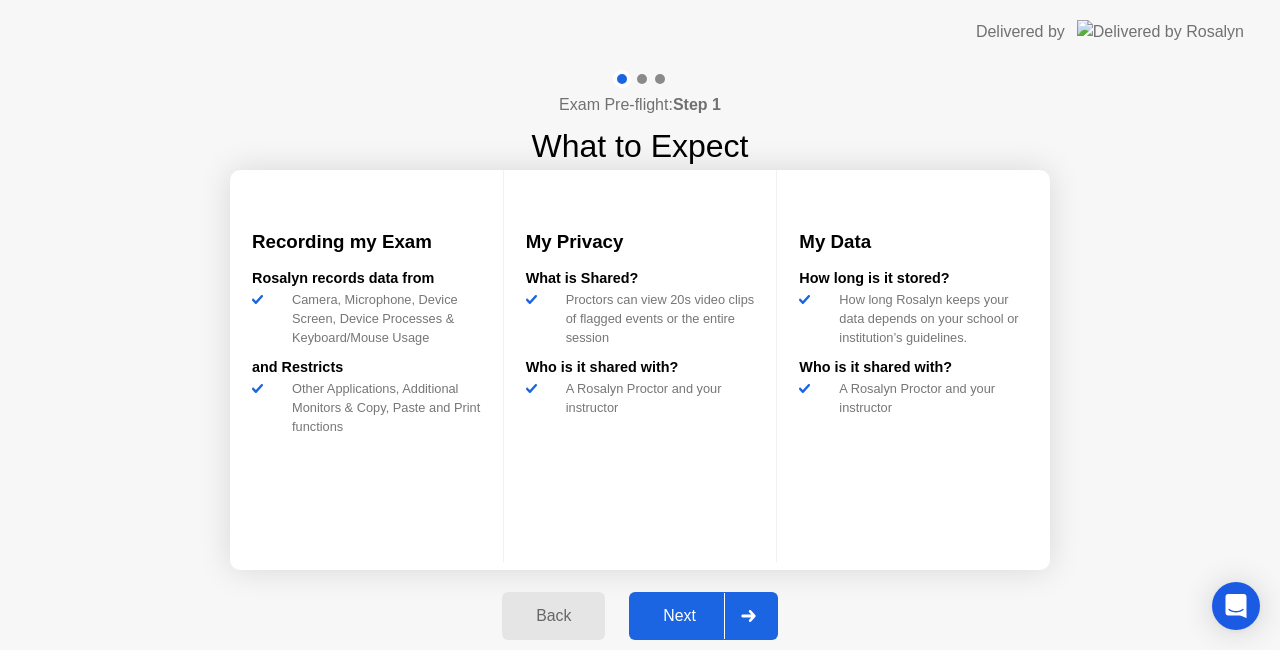 click on "Next" 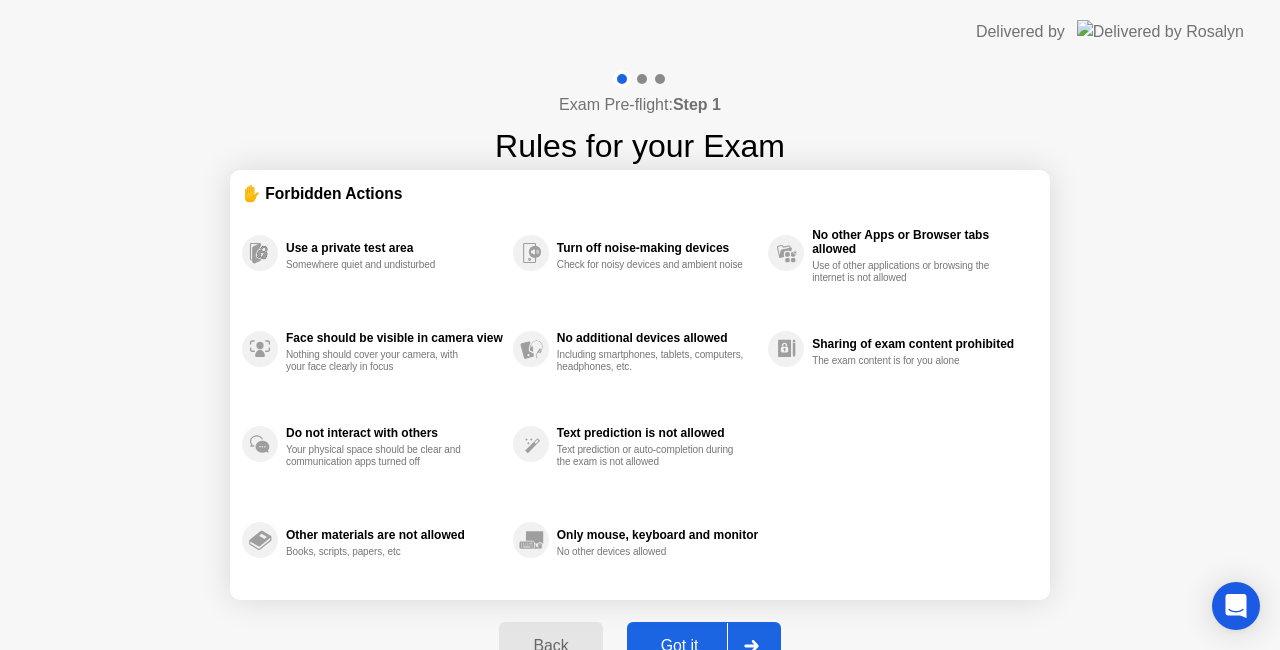 click on "Got it" 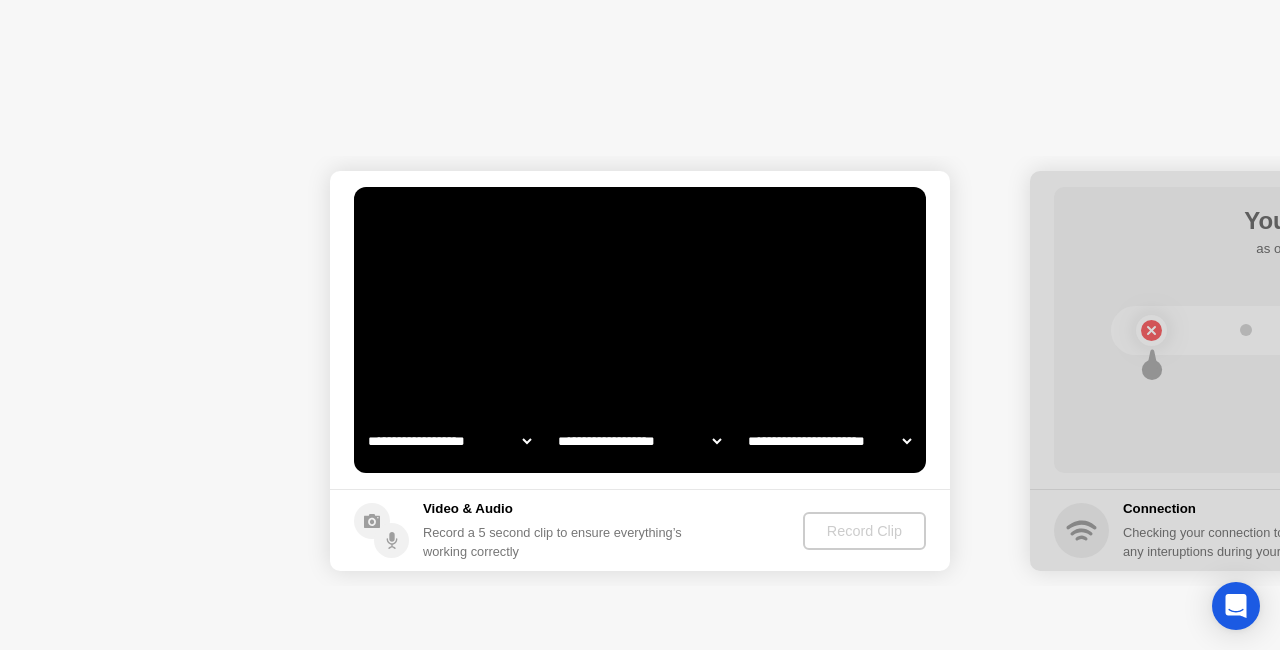 select on "**********" 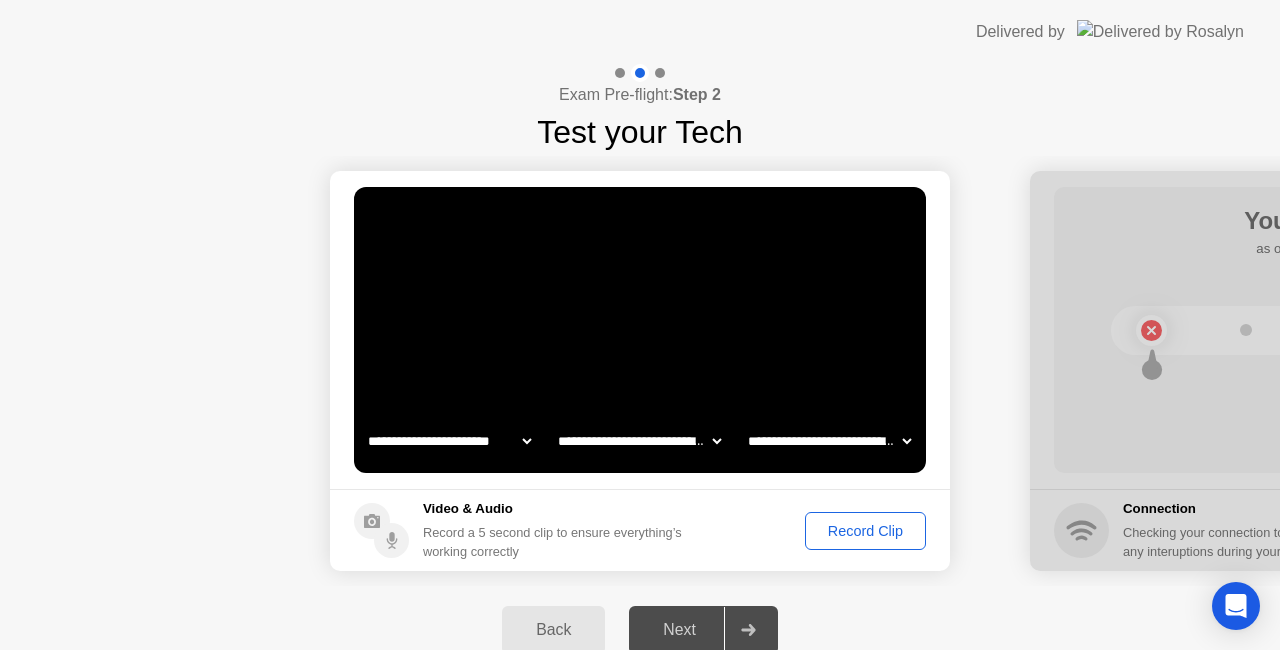 click on "Record Clip" 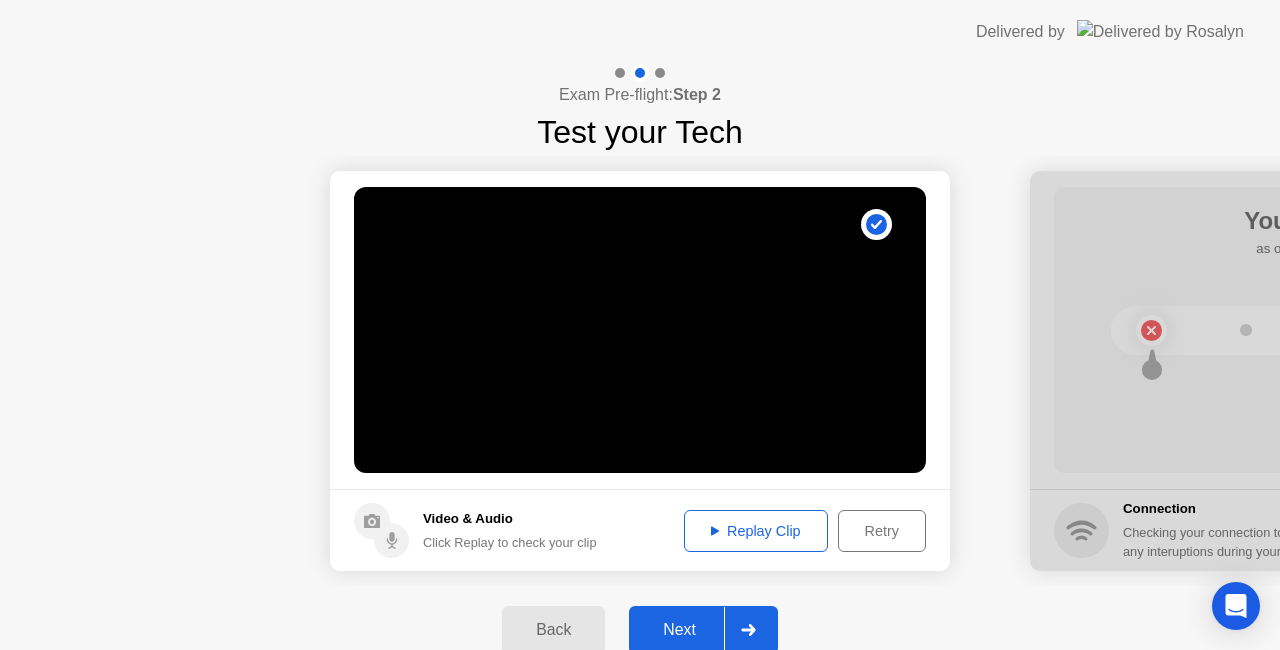 click on "Replay Clip" 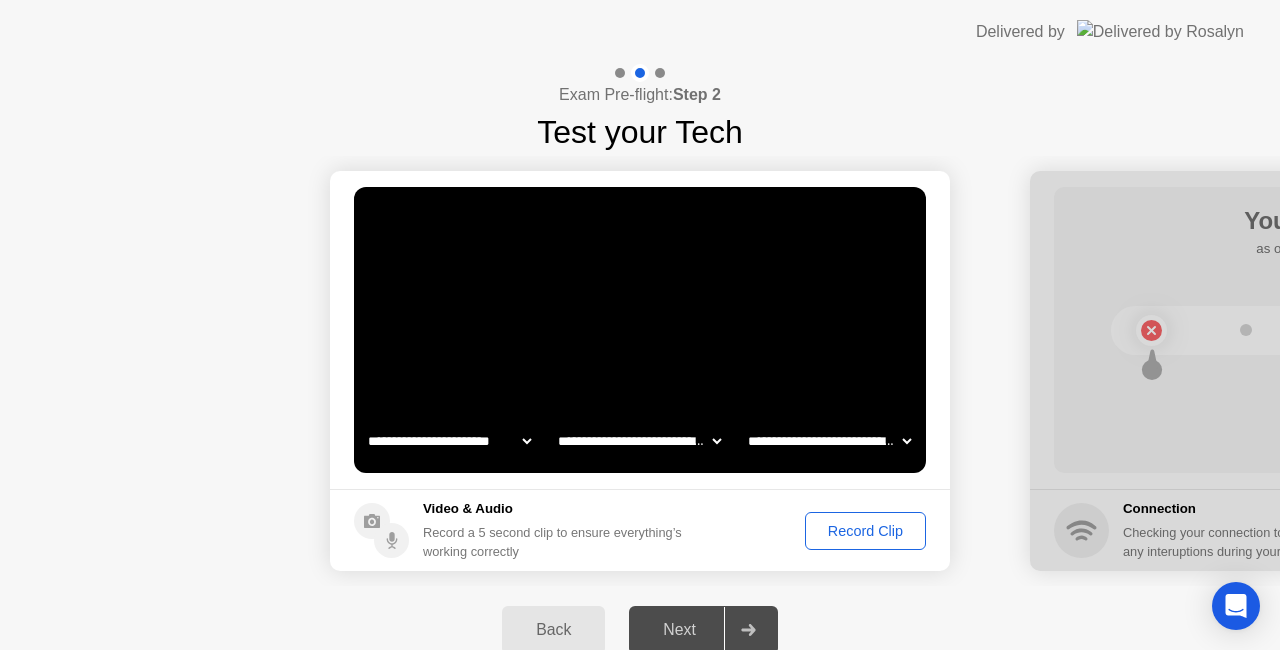 click 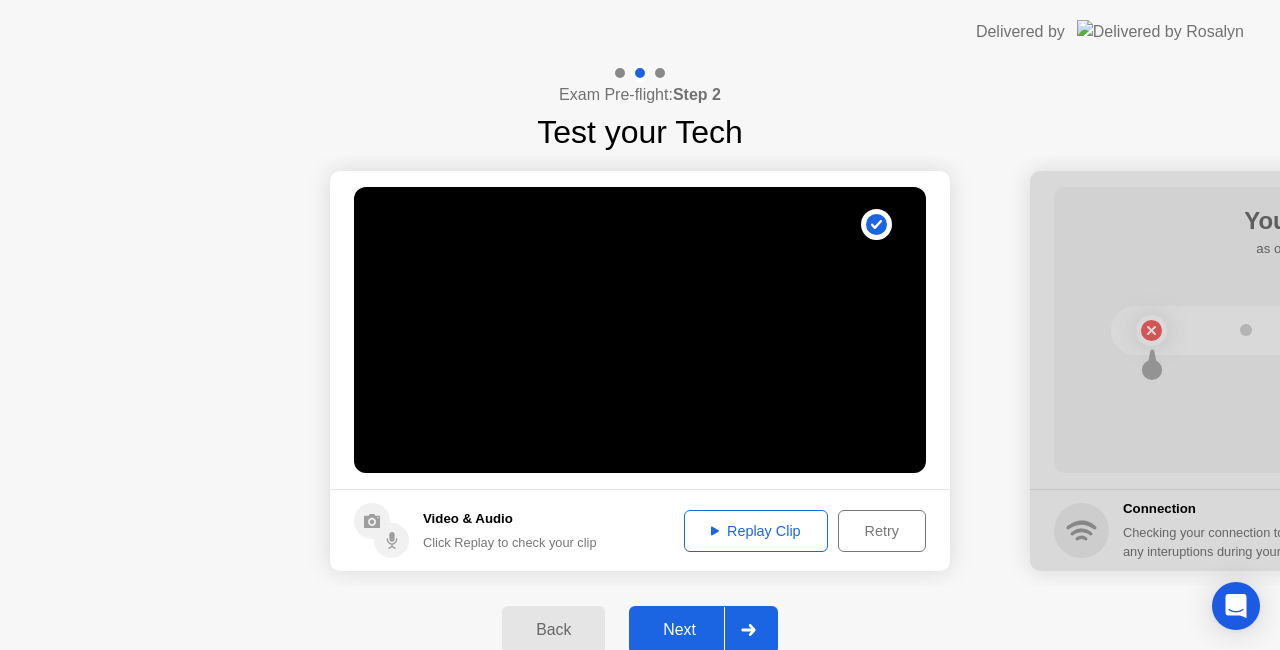 click on "Next" 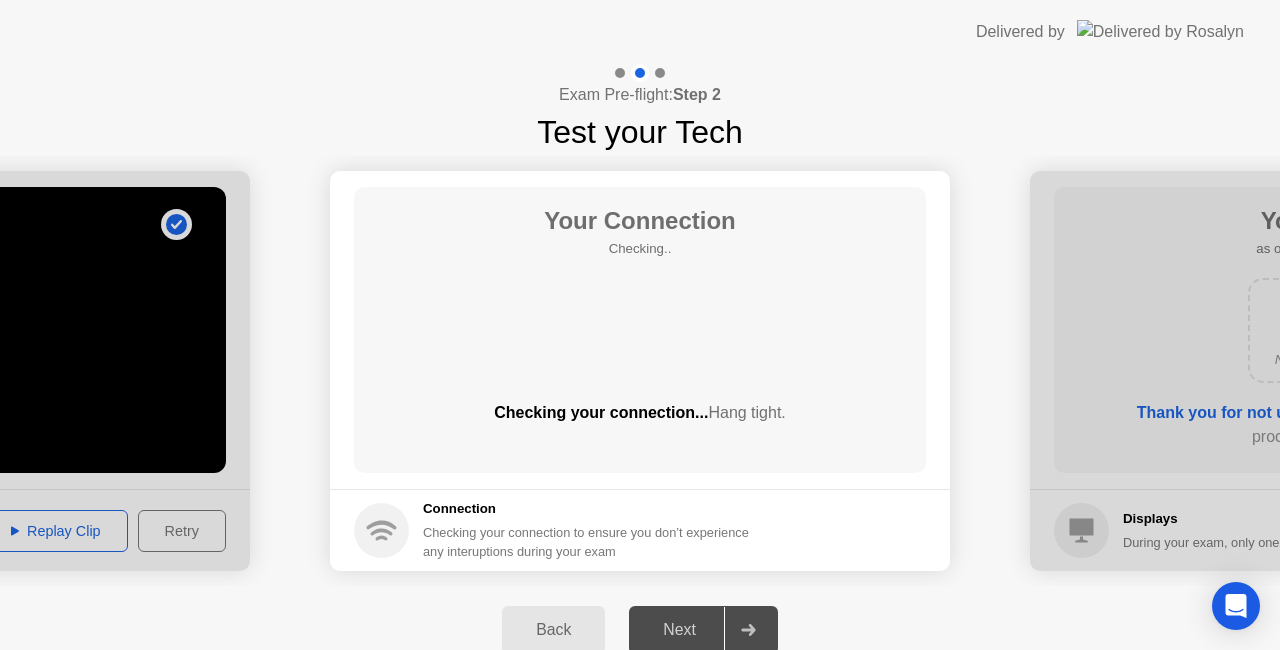 click on "Your Connection Checking..  Checking your connection...  Hang tight." 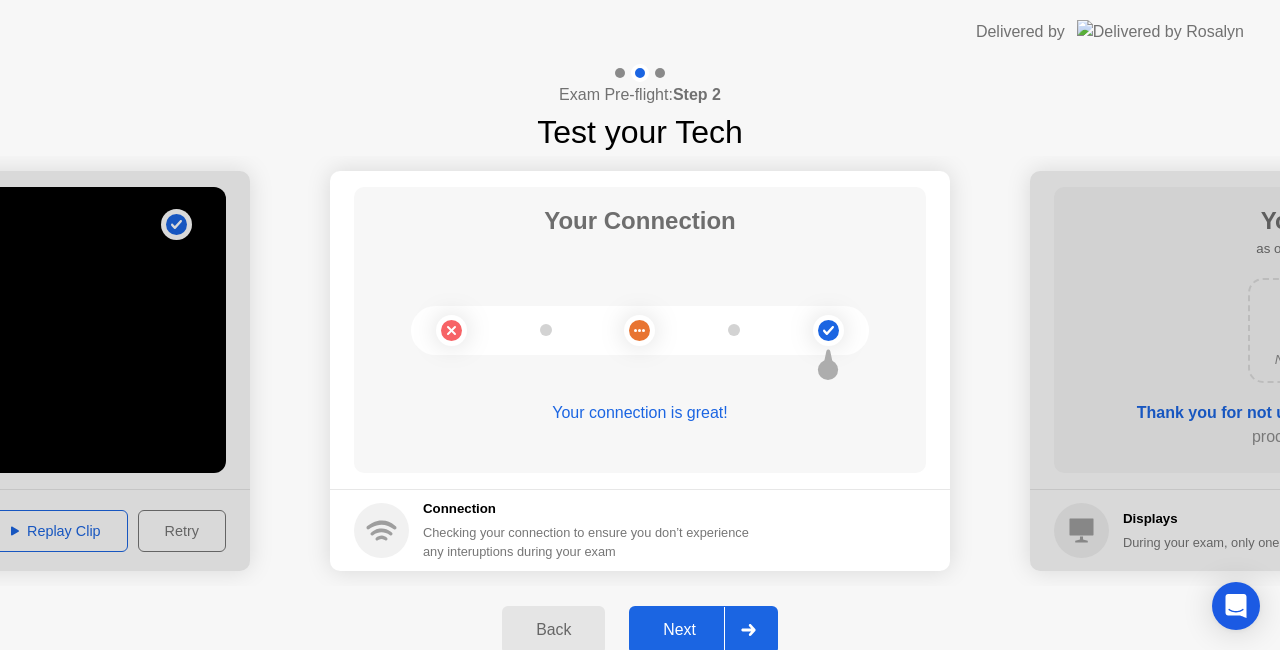 click on "Next" 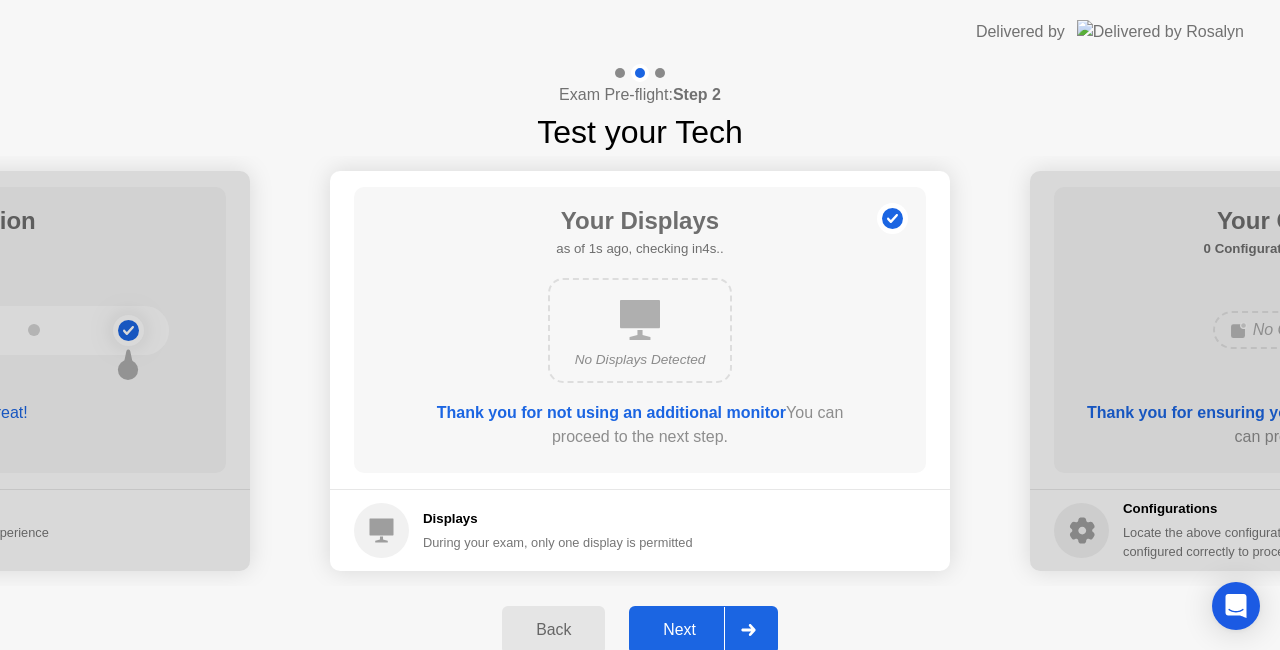 click on "Next" 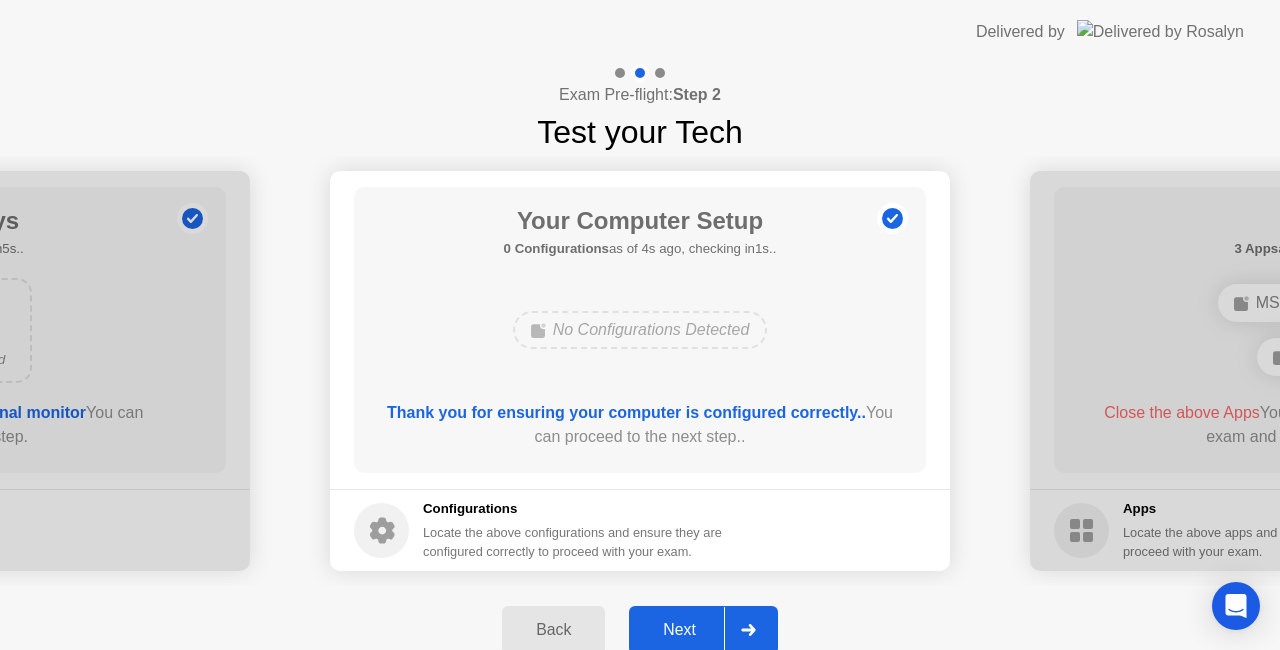 click on "Next" 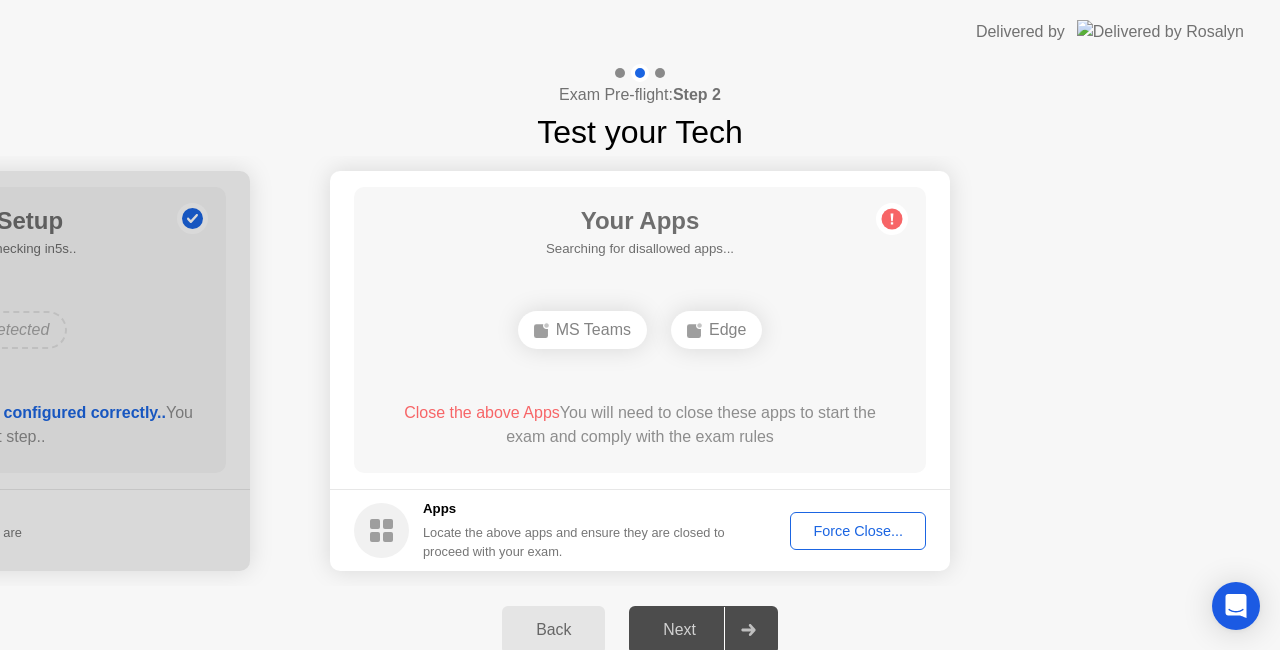 click on "**********" 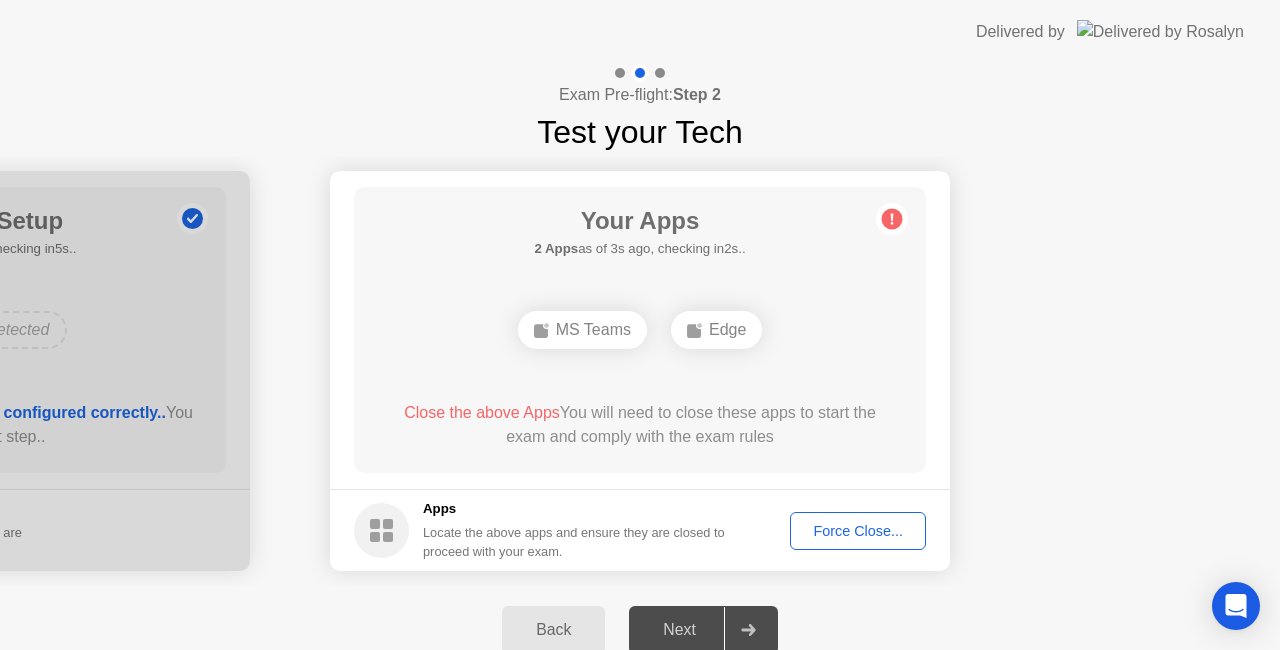 click on "**********" 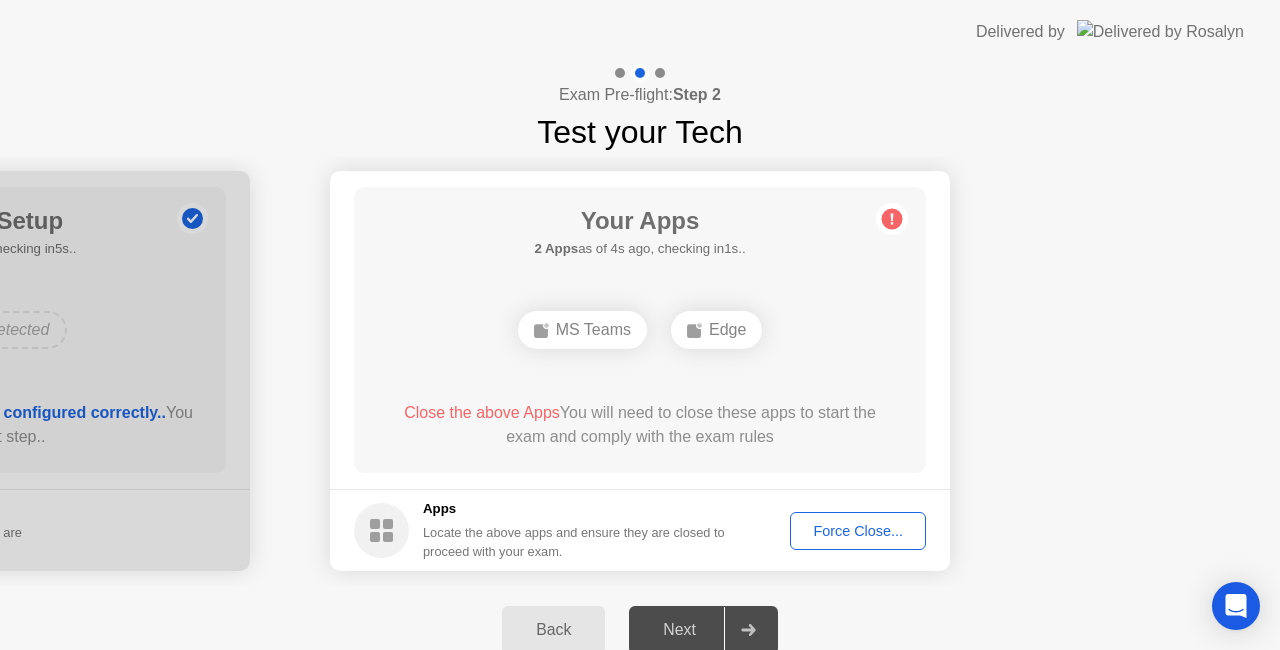 click on "Force Close..." 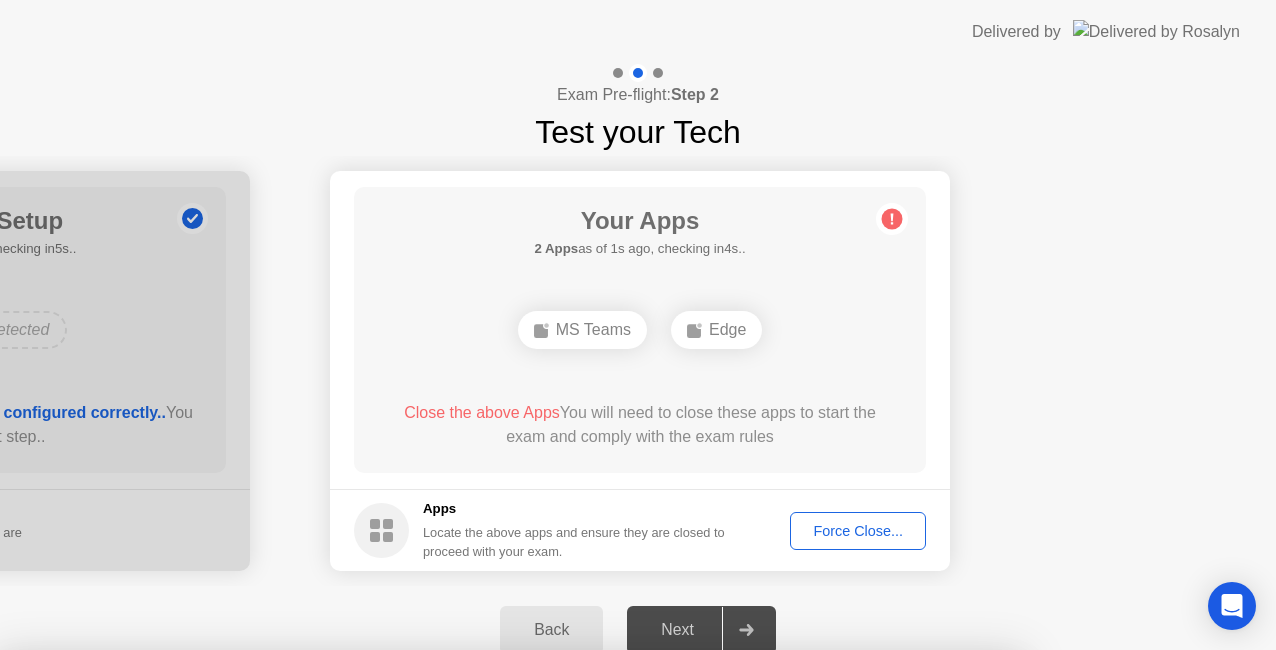 click on "Confirm" at bounding box center [577, 926] 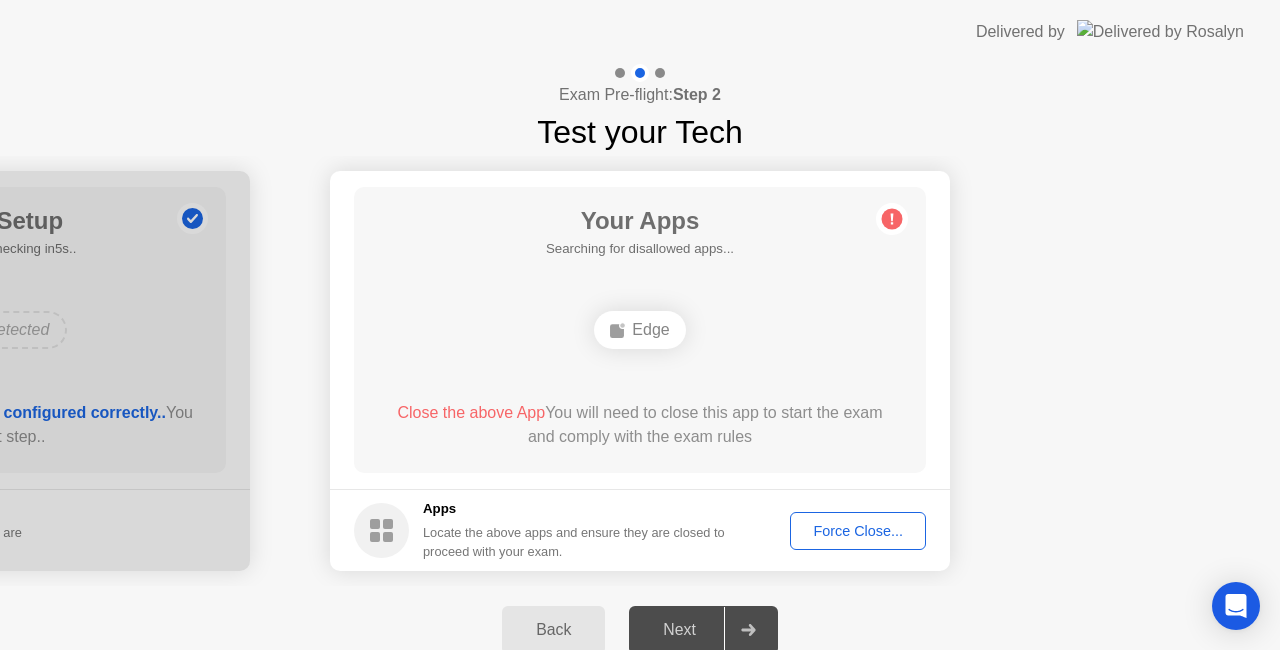 click on "Force Close..." 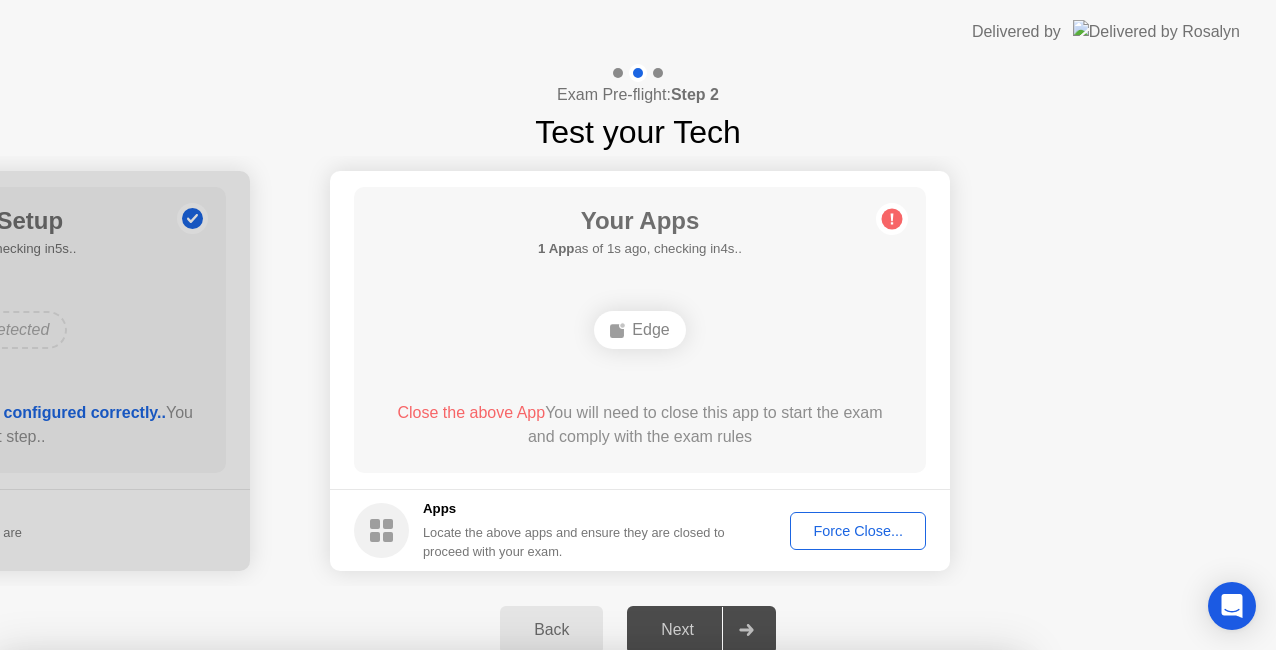 click on "Confirm" at bounding box center [577, 926] 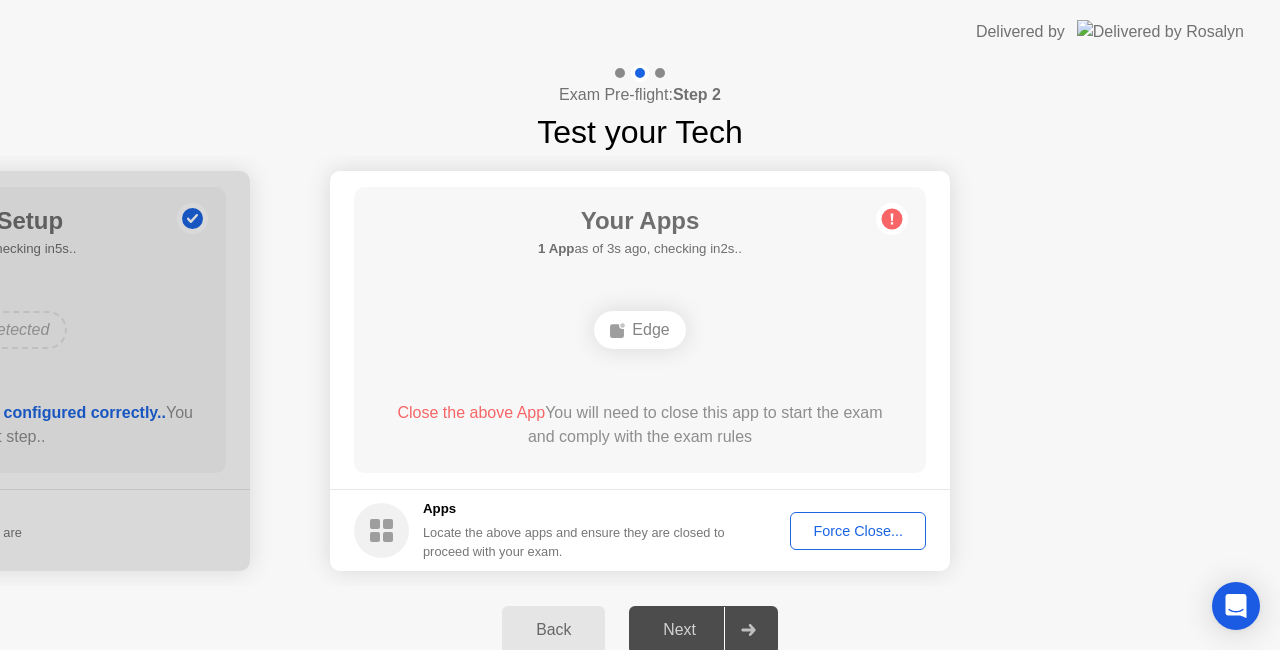 click on "Force Close..." 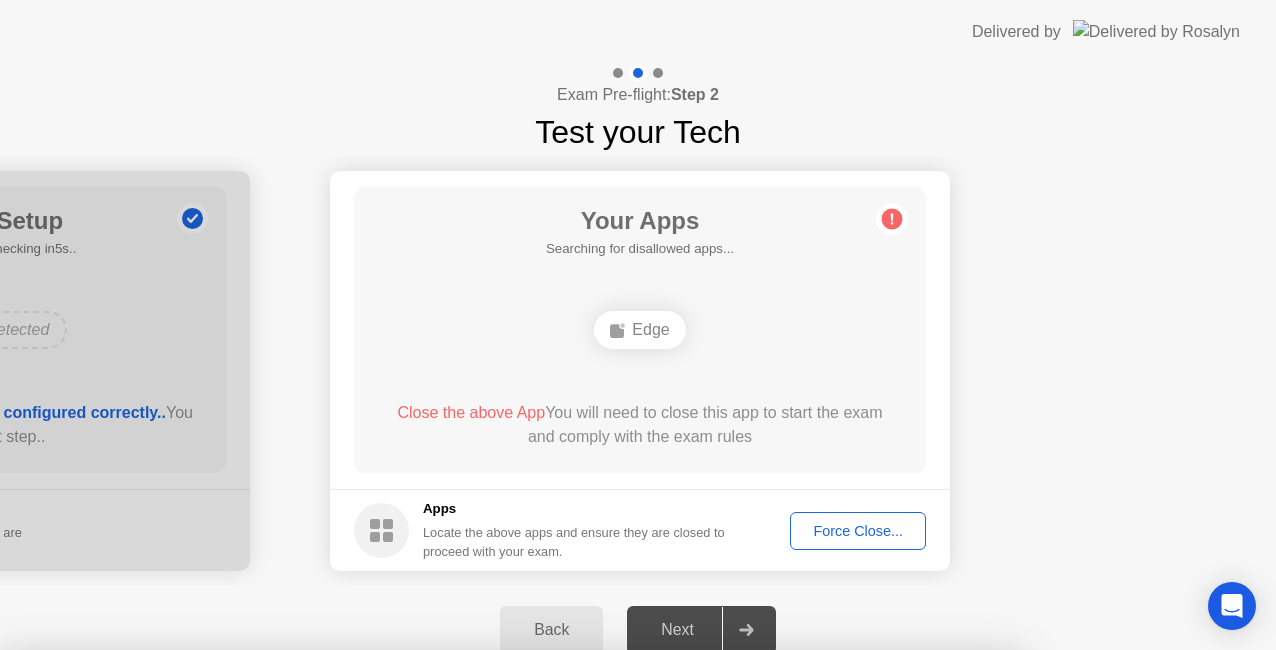 click on "Confirm" at bounding box center (577, 926) 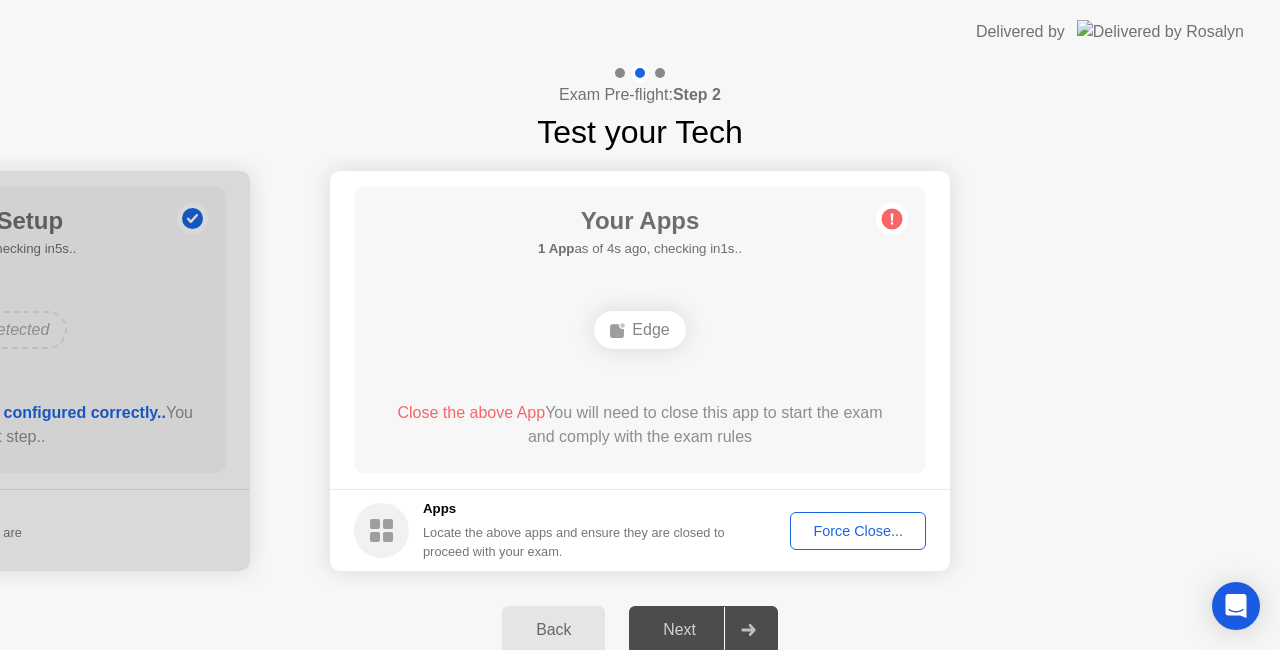 type 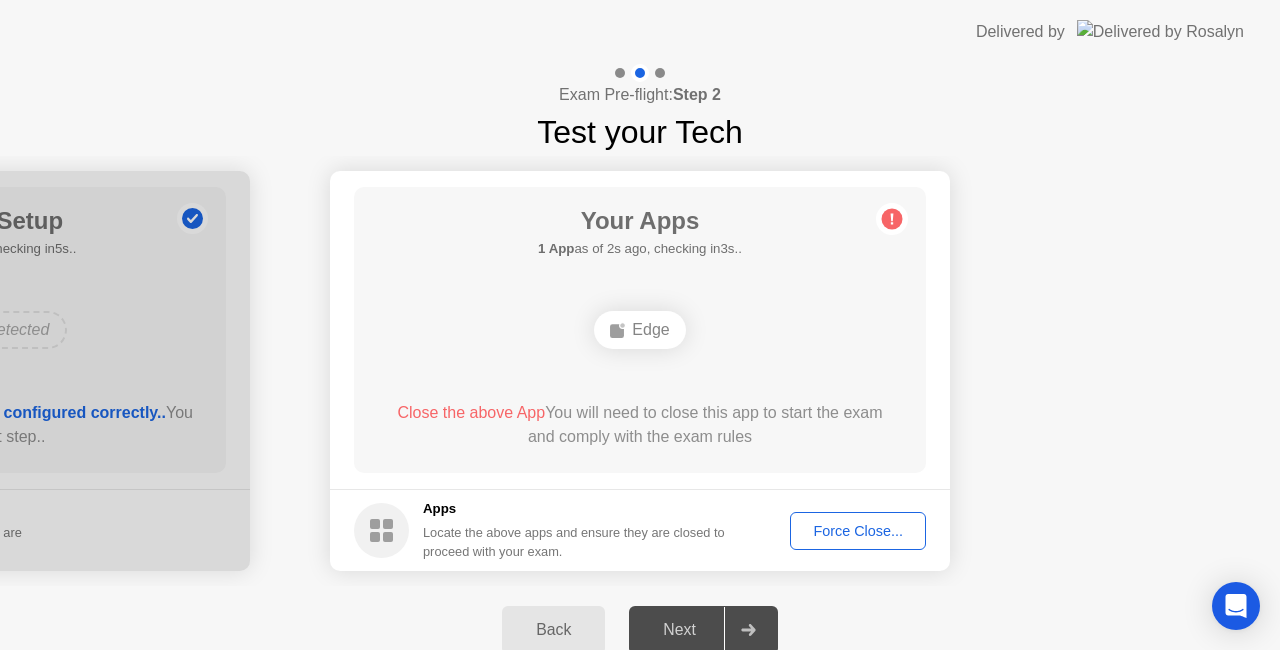 click on "**********" 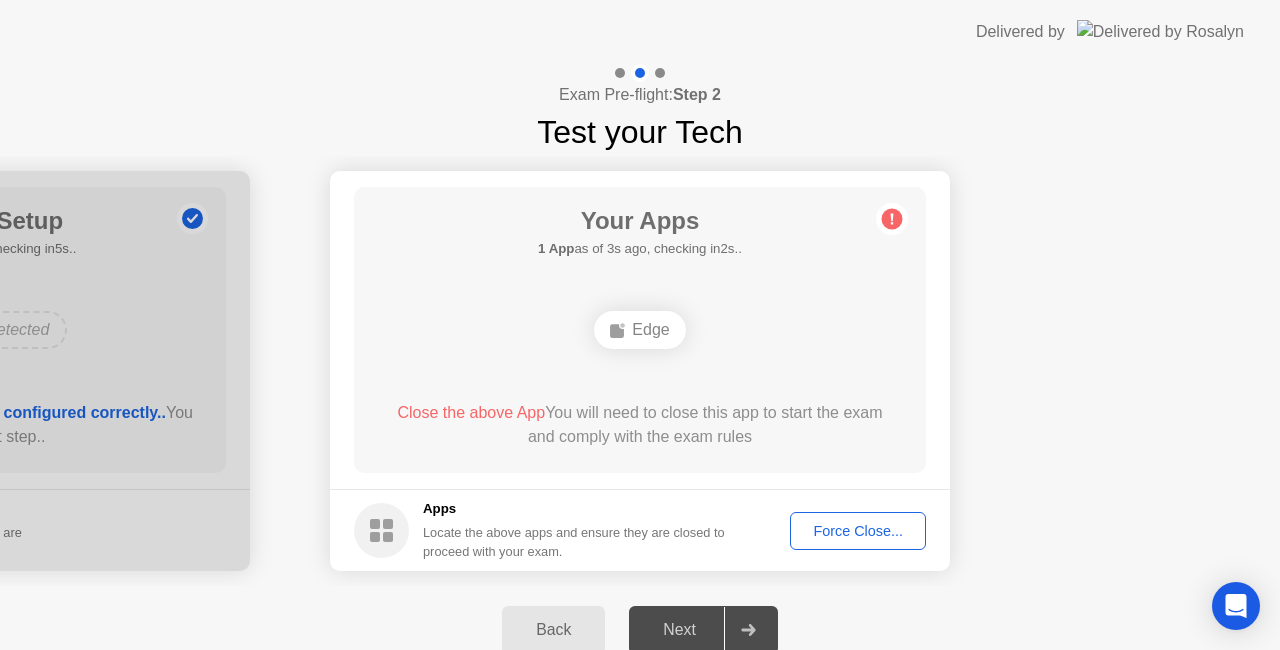 click on "Force Close..." 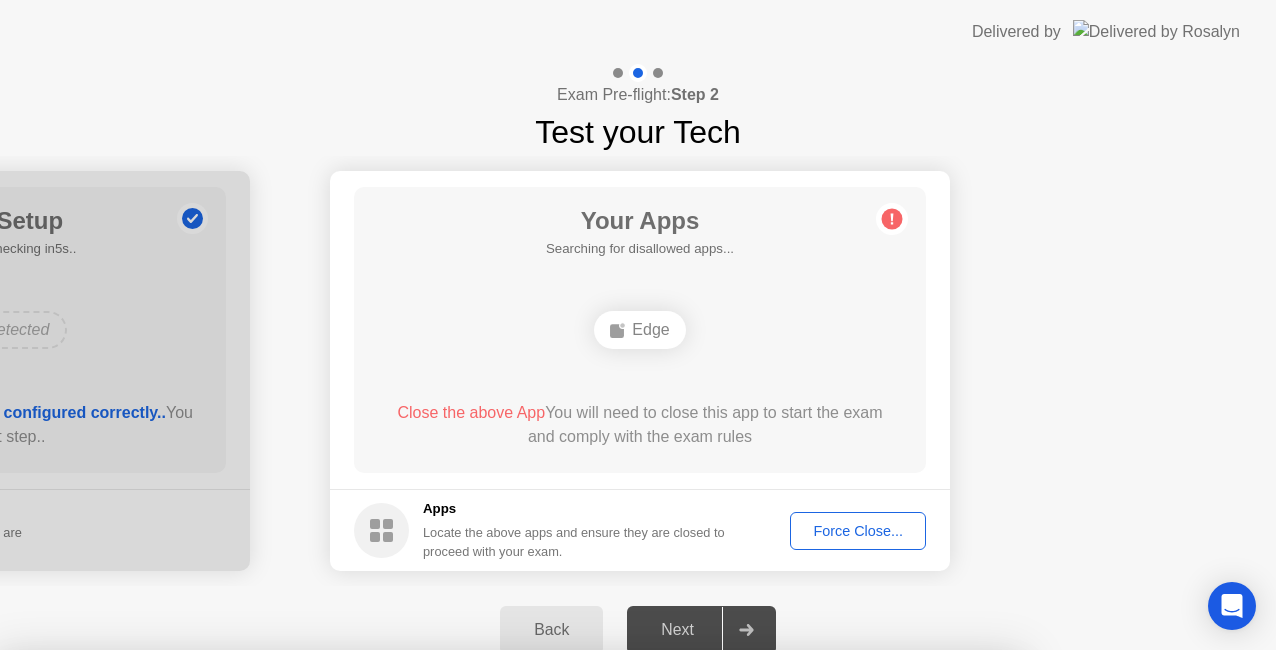 click on "Confirm" at bounding box center (577, 926) 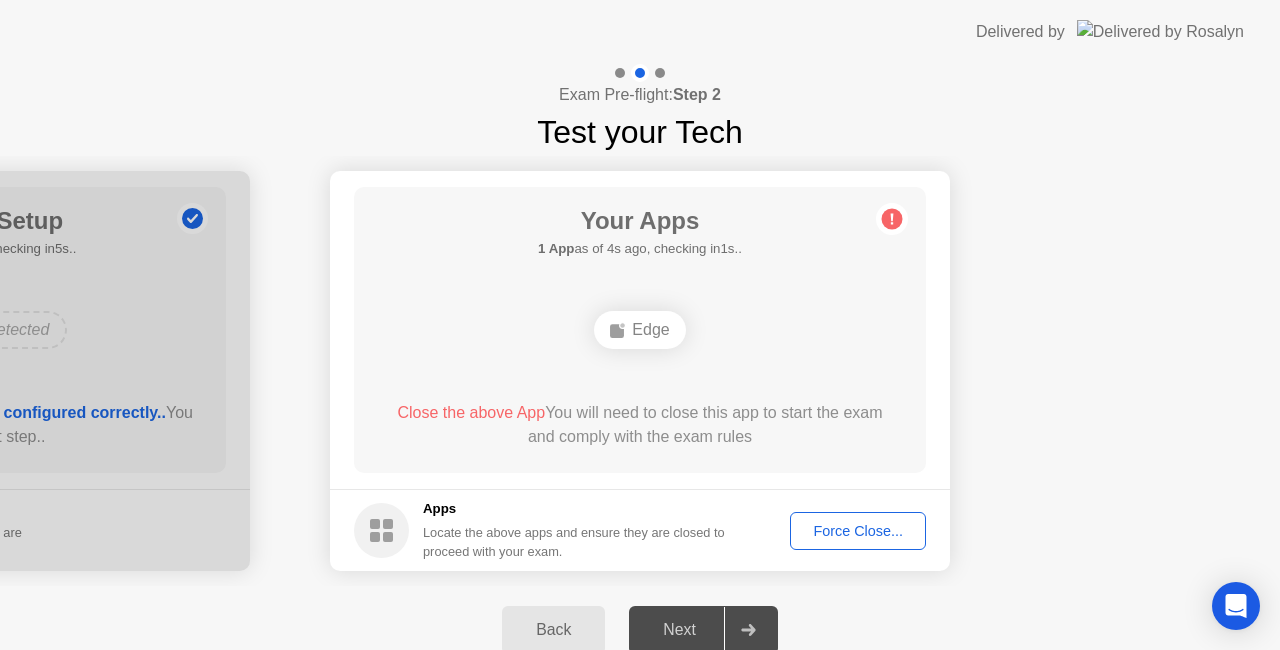 click on "**********" 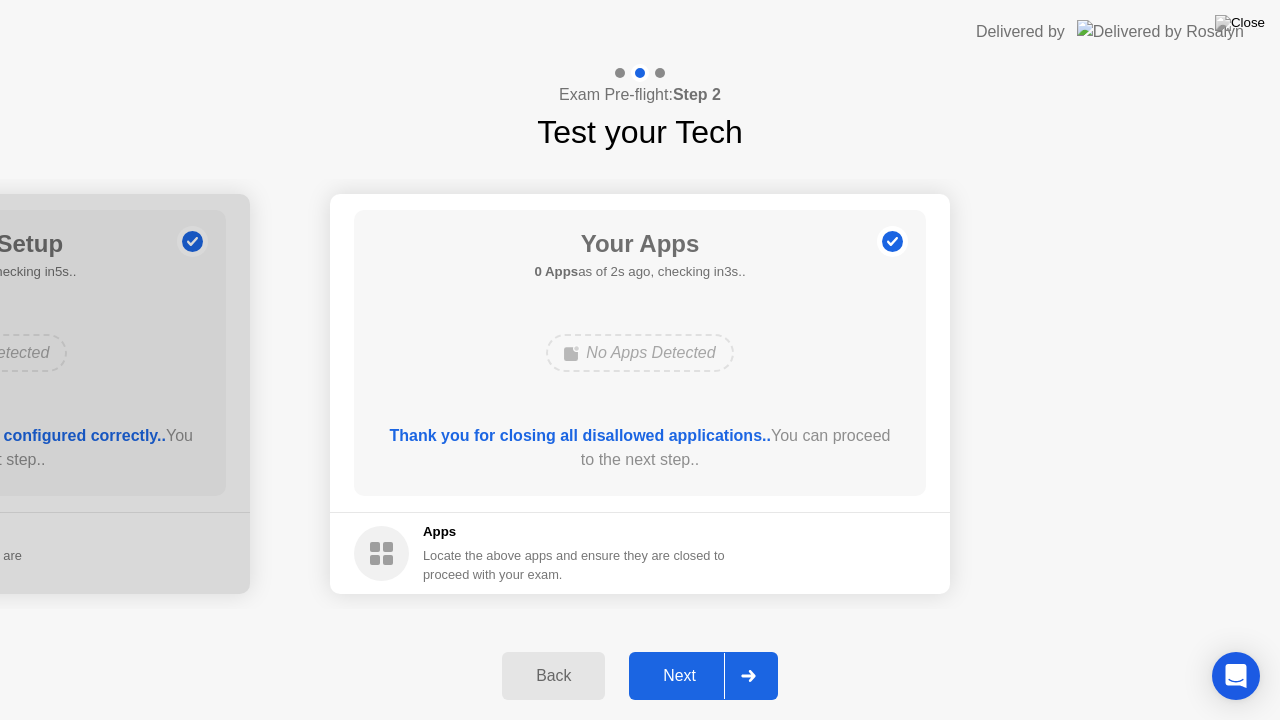 click on "Next" 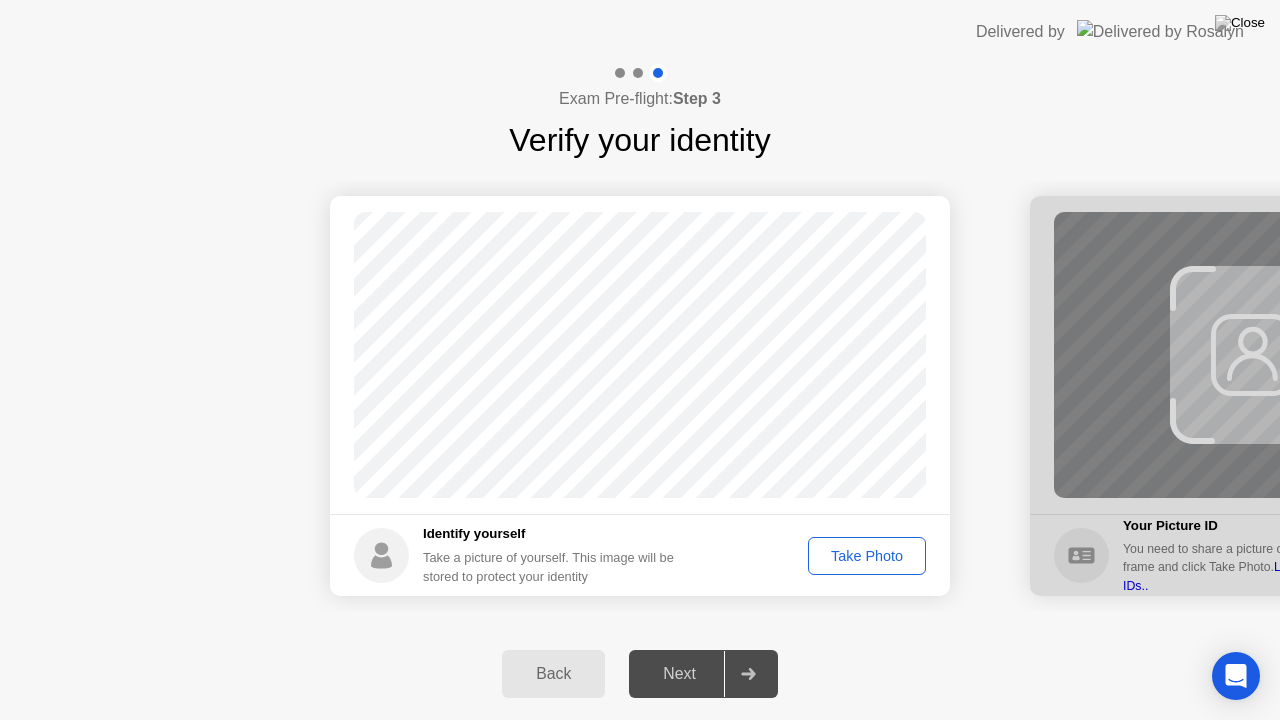 click on "Take Photo" 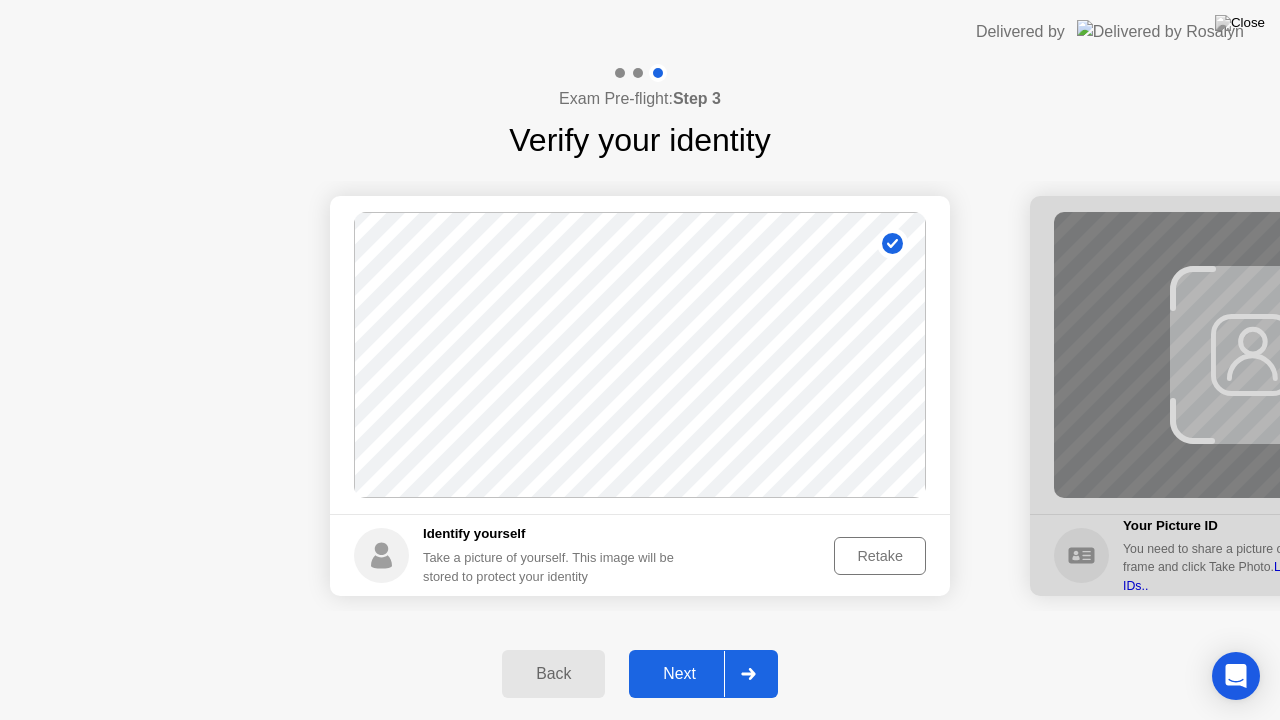 click on "Next" 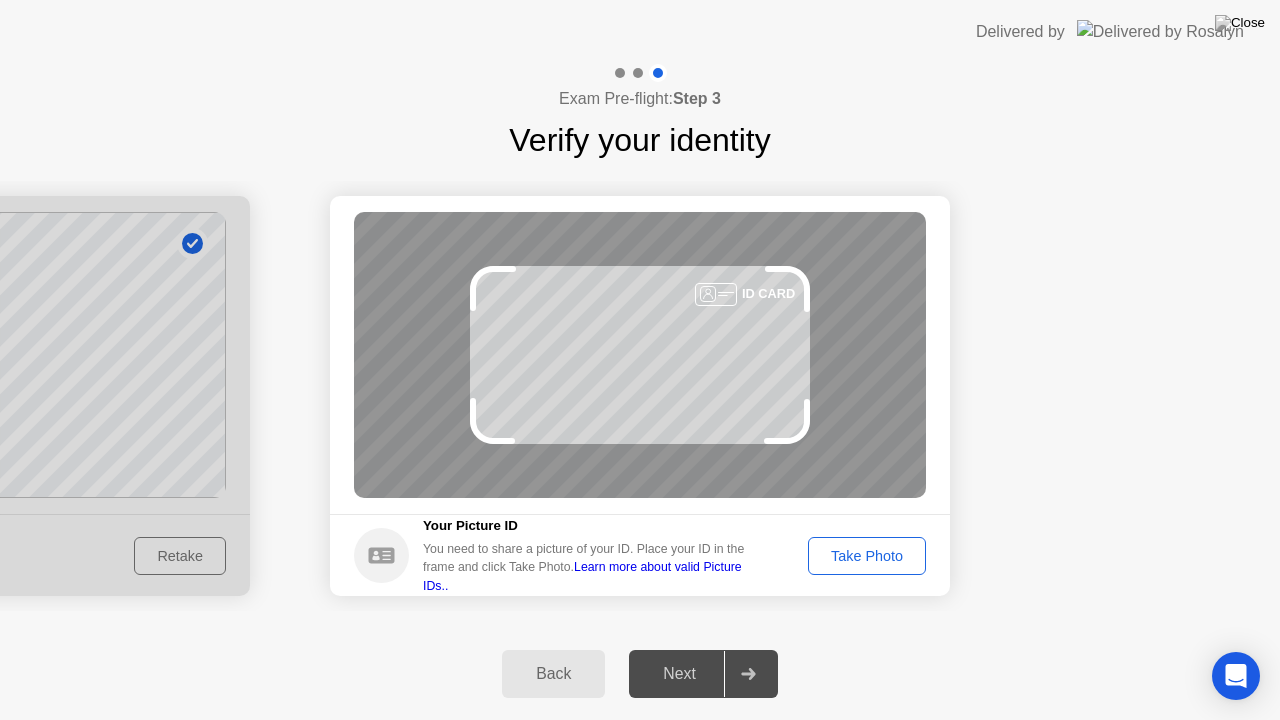 click on "Take Photo" 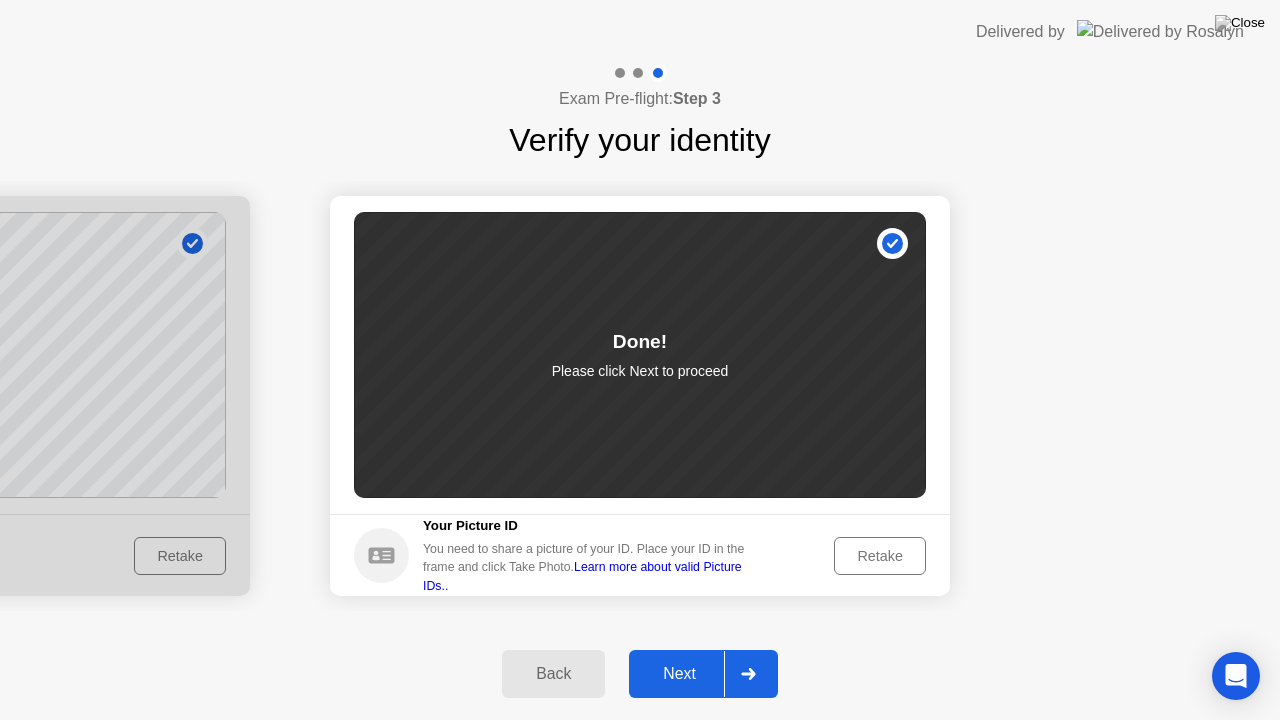 click 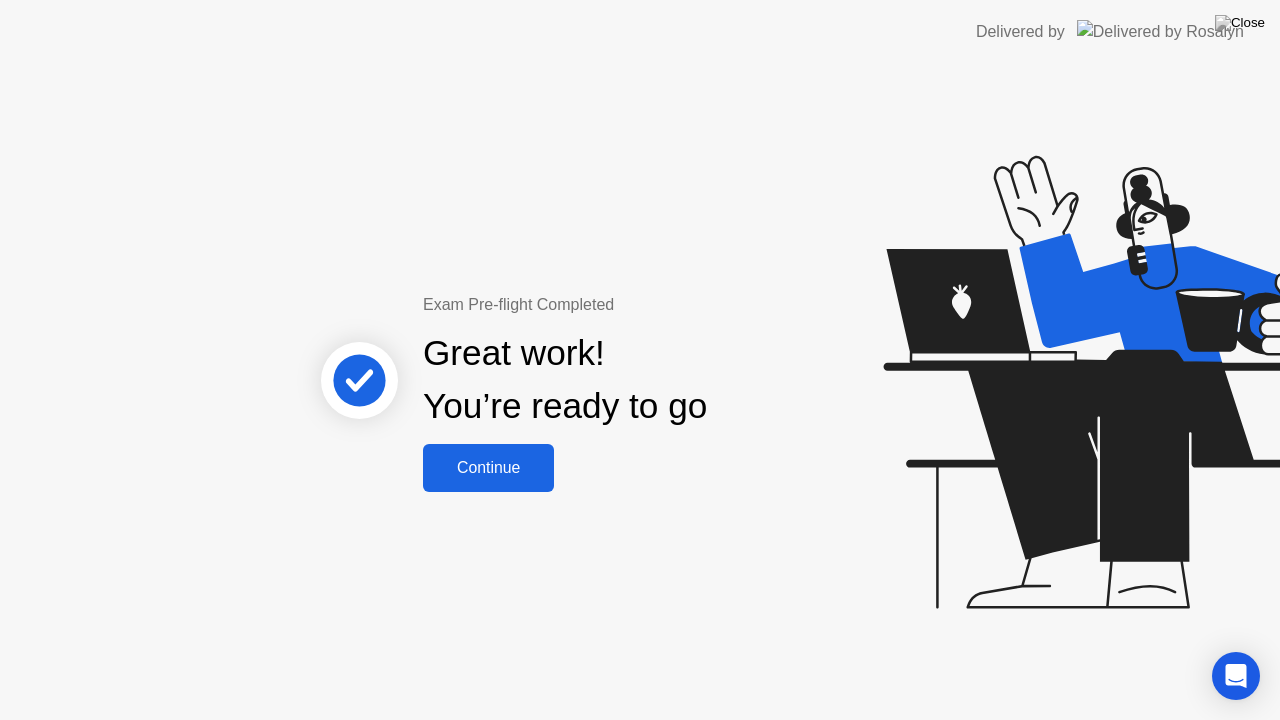 click on "Continue" 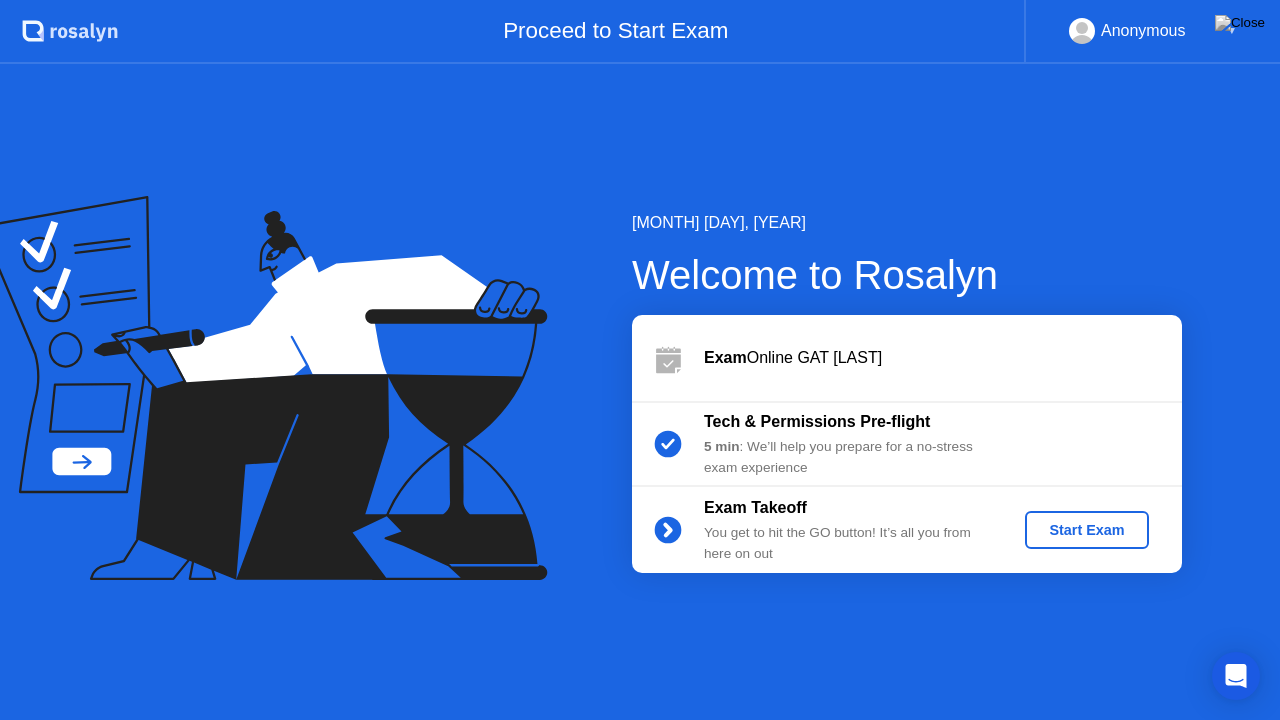 click on "Start Exam" 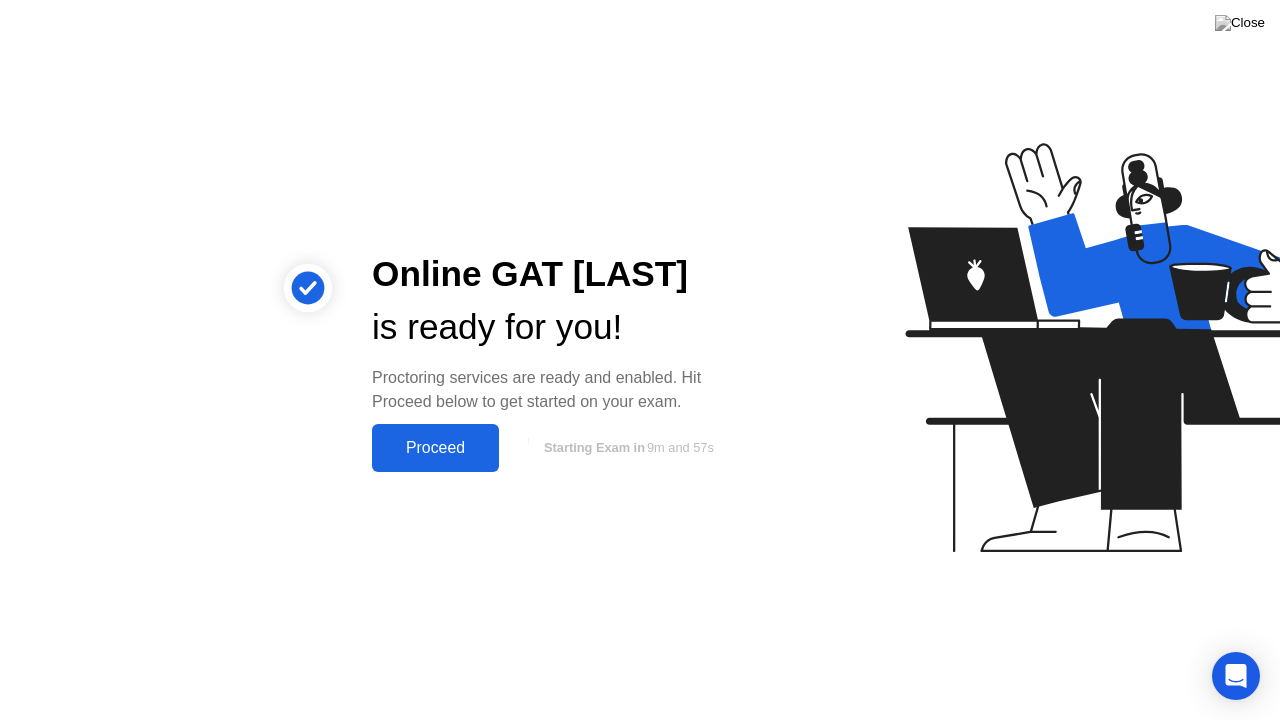 click on "Proceed" 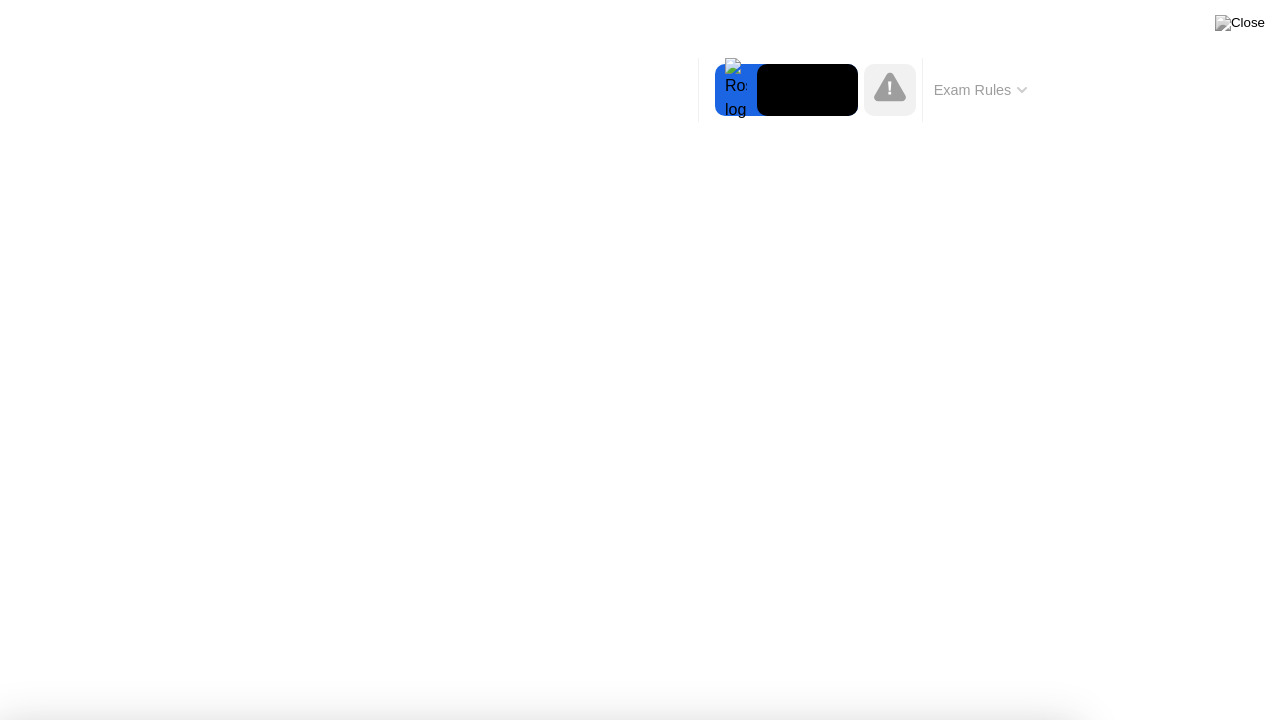 click on "Got it!" at bounding box center (647, 1238) 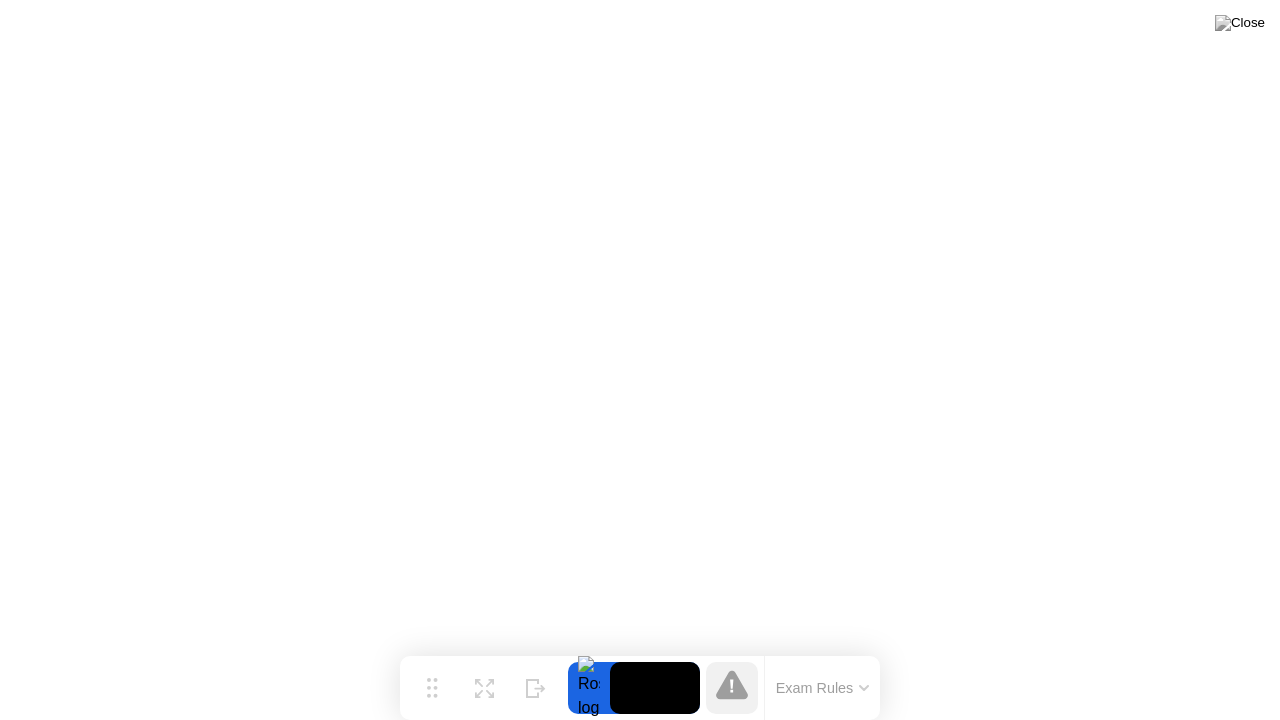 click on "Exam Rules" 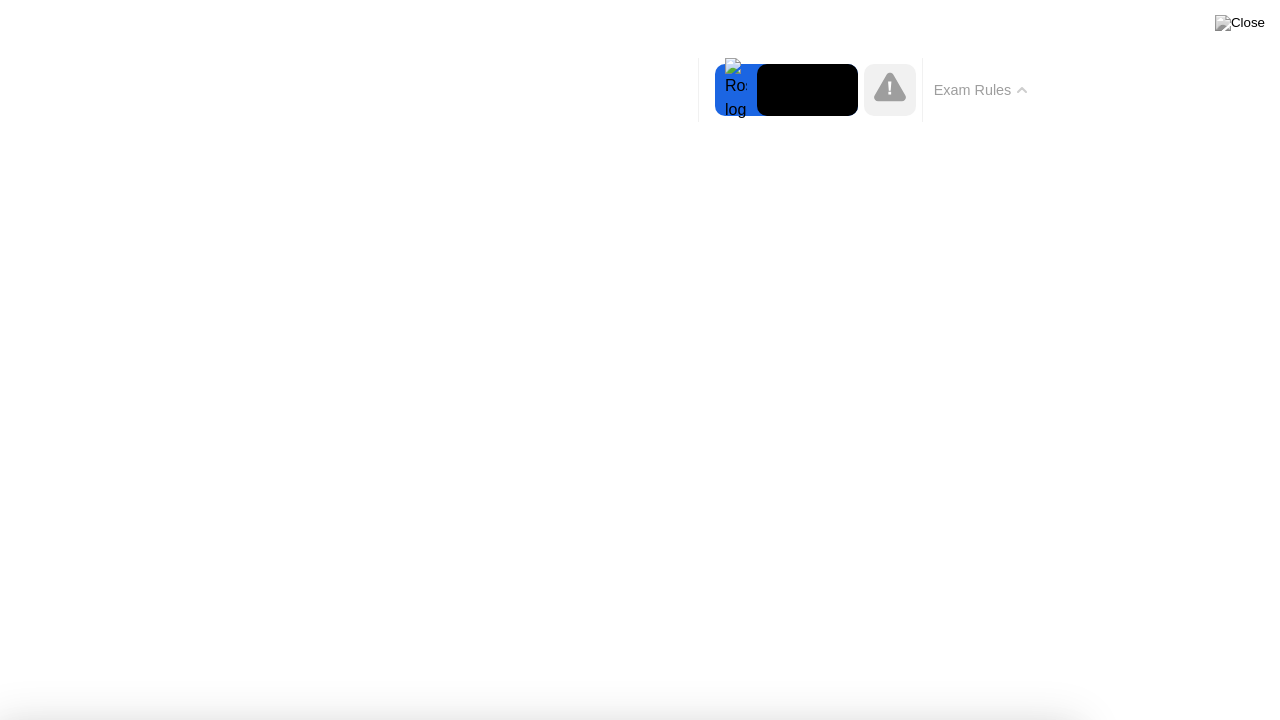 click on "Got it!" at bounding box center (537, 1289) 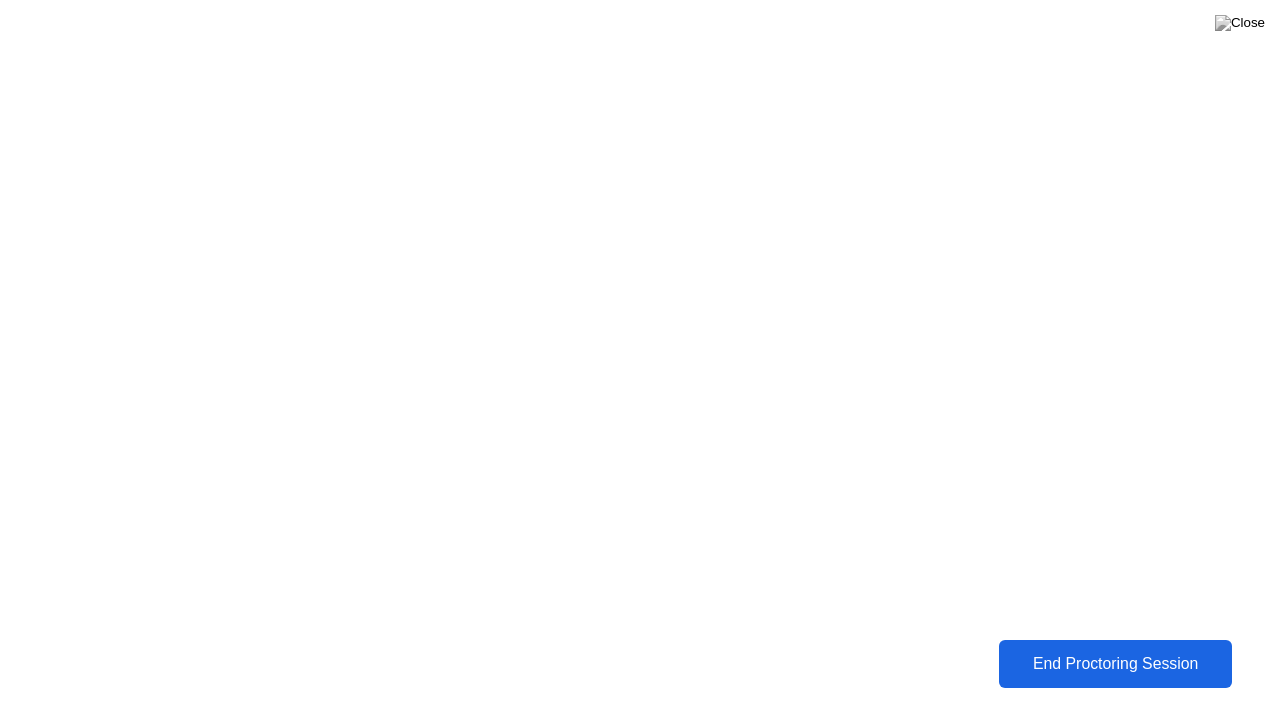 click on "End Proctoring Session" 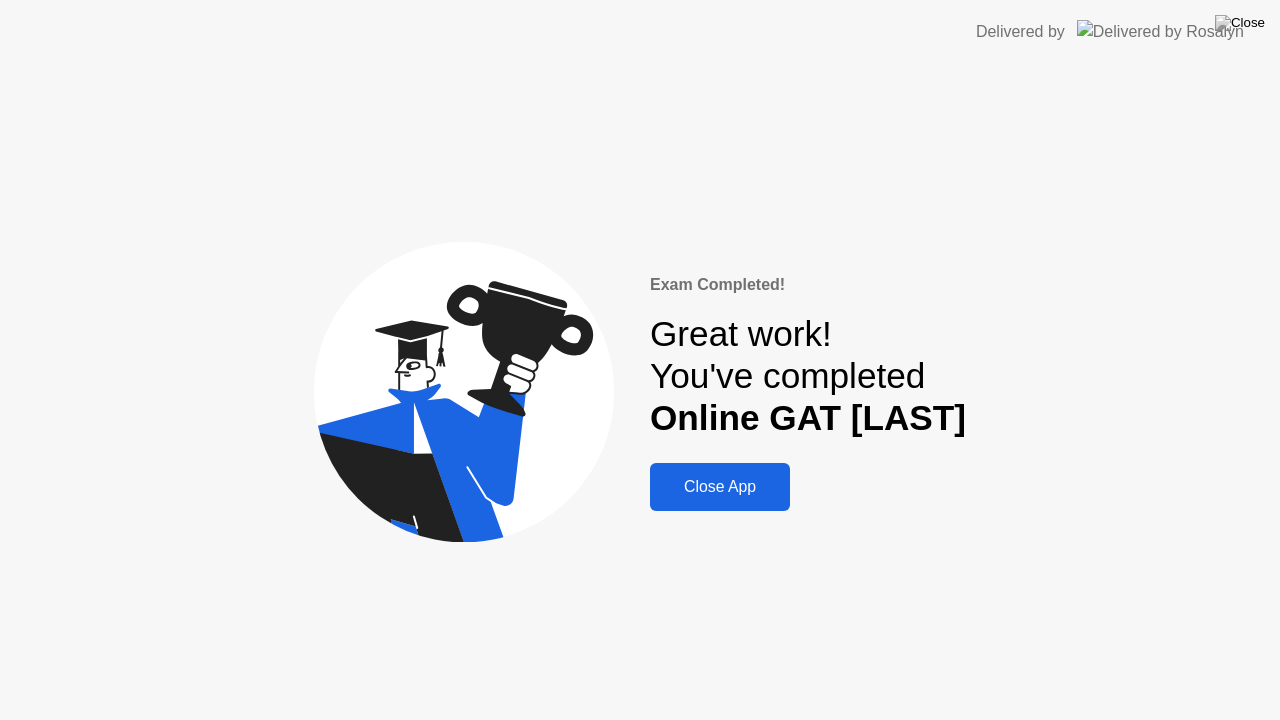 click on "Close App" 